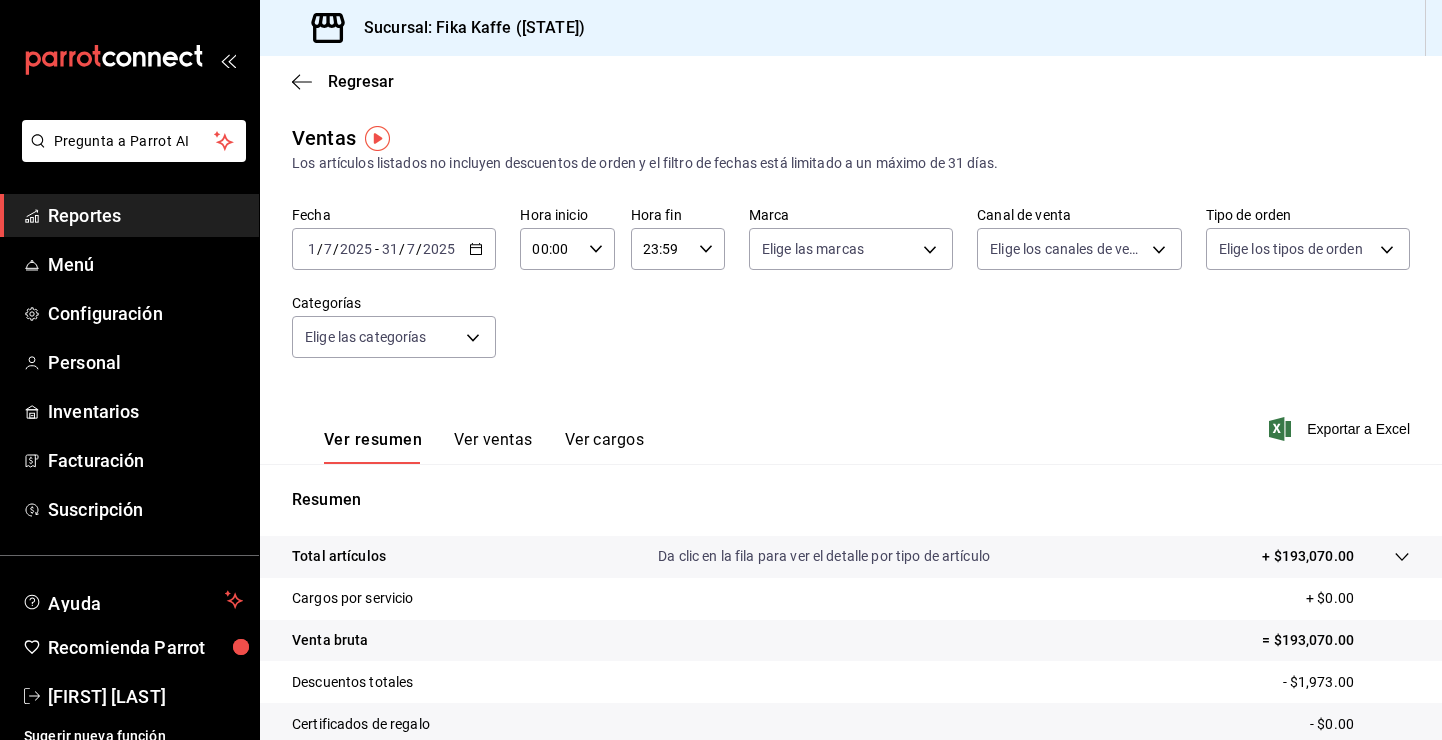 scroll, scrollTop: 0, scrollLeft: 0, axis: both 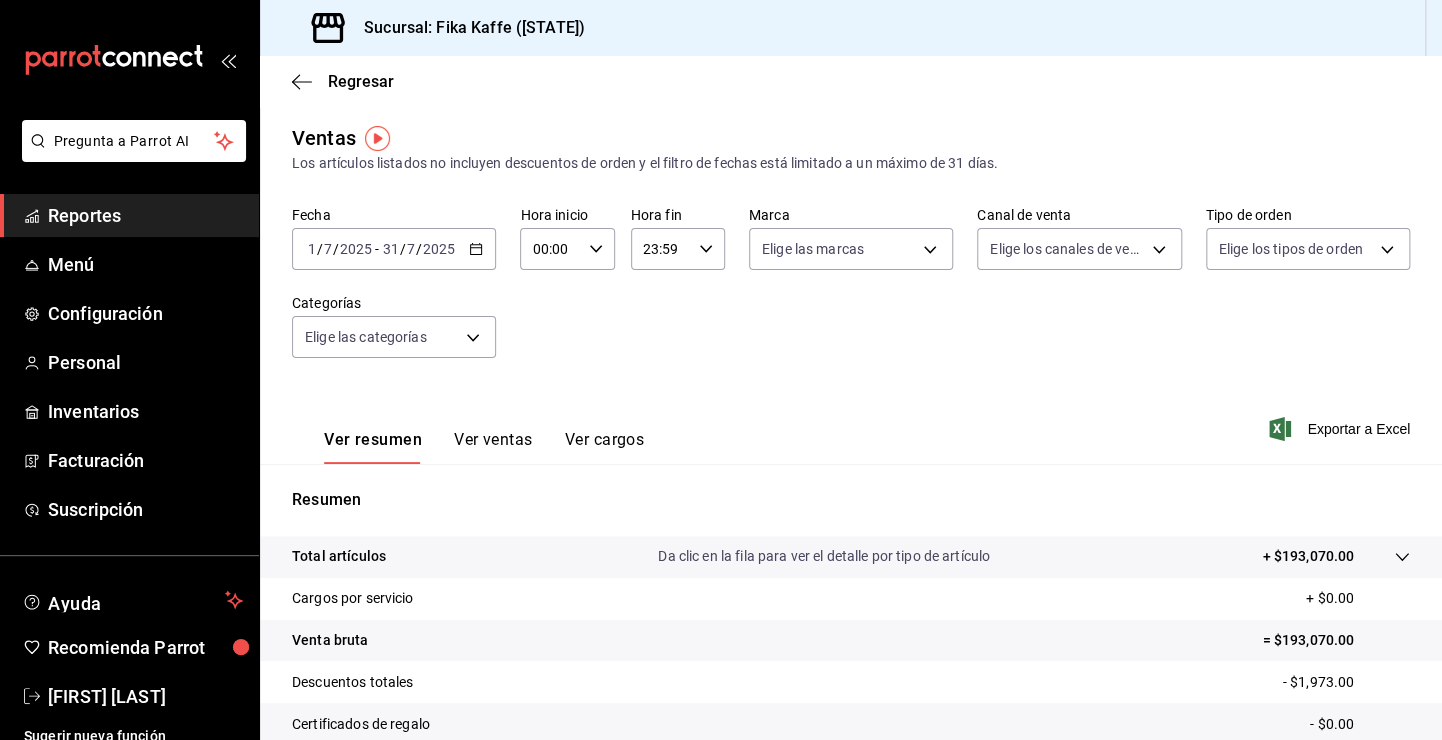 click on "Fecha 2025-07-01 1 / 7 / 2025 - 2025-07-31 31 / 7 / 2025 Hora inicio 00:00 Hora inicio Hora fin 23:59 Hora fin Marca Elige las marcas Canal de venta Elige los canales de venta Tipo de orden Elige los tipos de orden Categorías Elige las categorías" at bounding box center (851, 294) 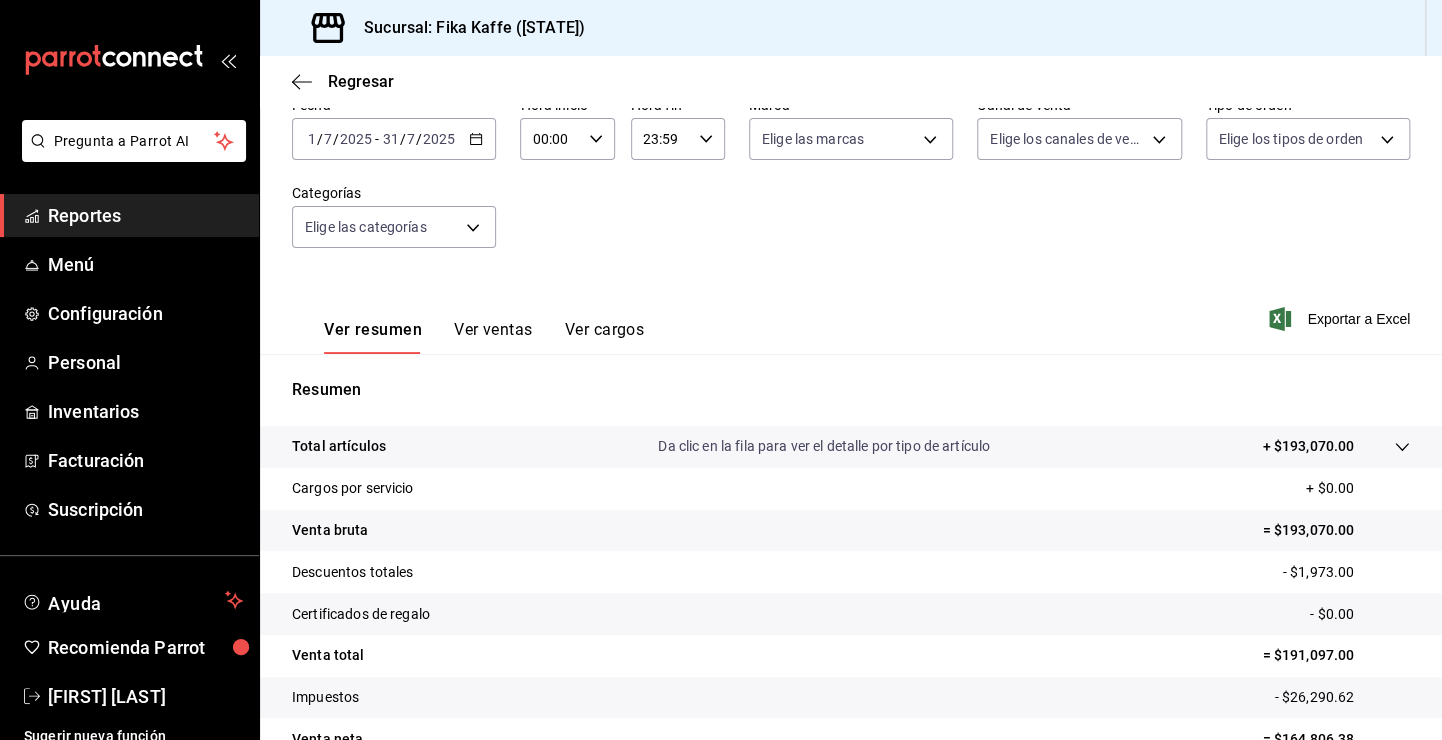 scroll, scrollTop: 100, scrollLeft: 0, axis: vertical 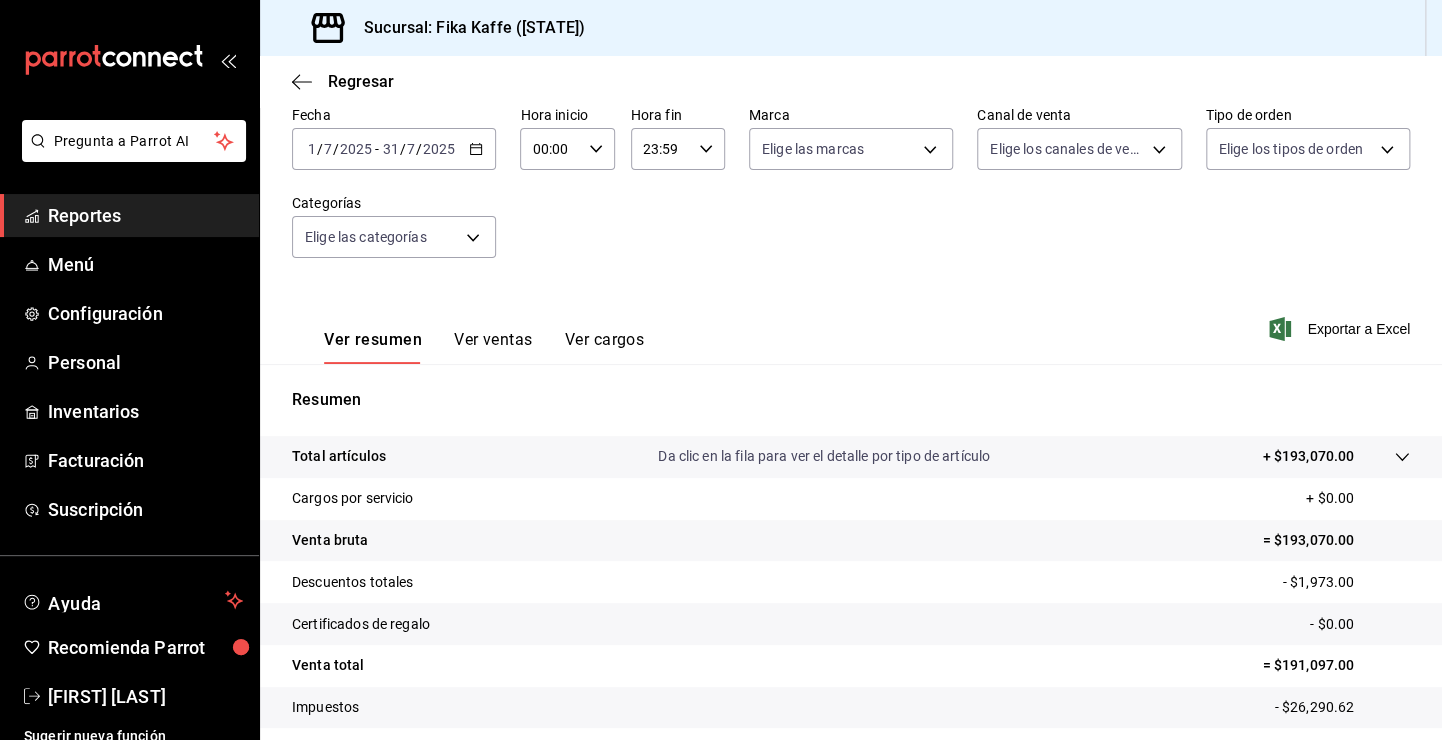 click on "Ver ventas" at bounding box center (493, 347) 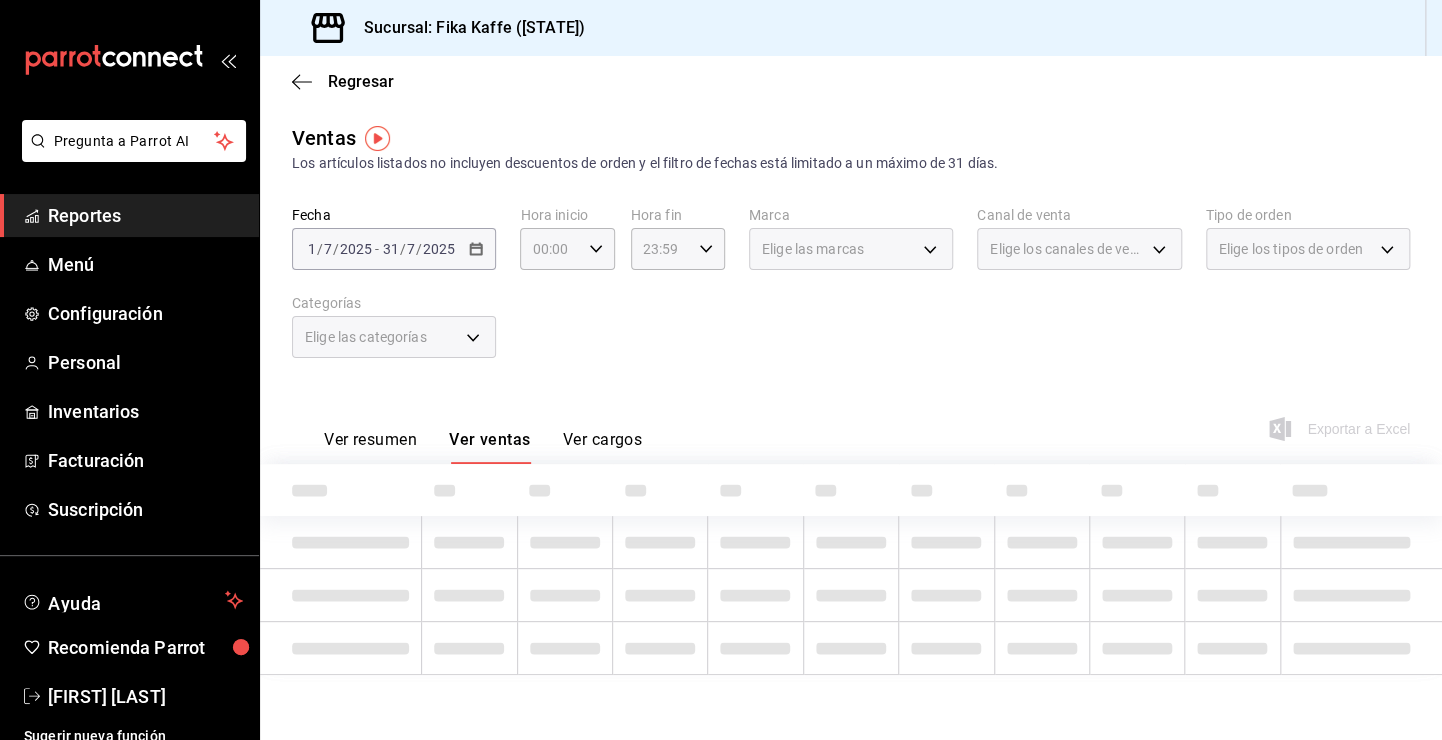 scroll, scrollTop: 0, scrollLeft: 0, axis: both 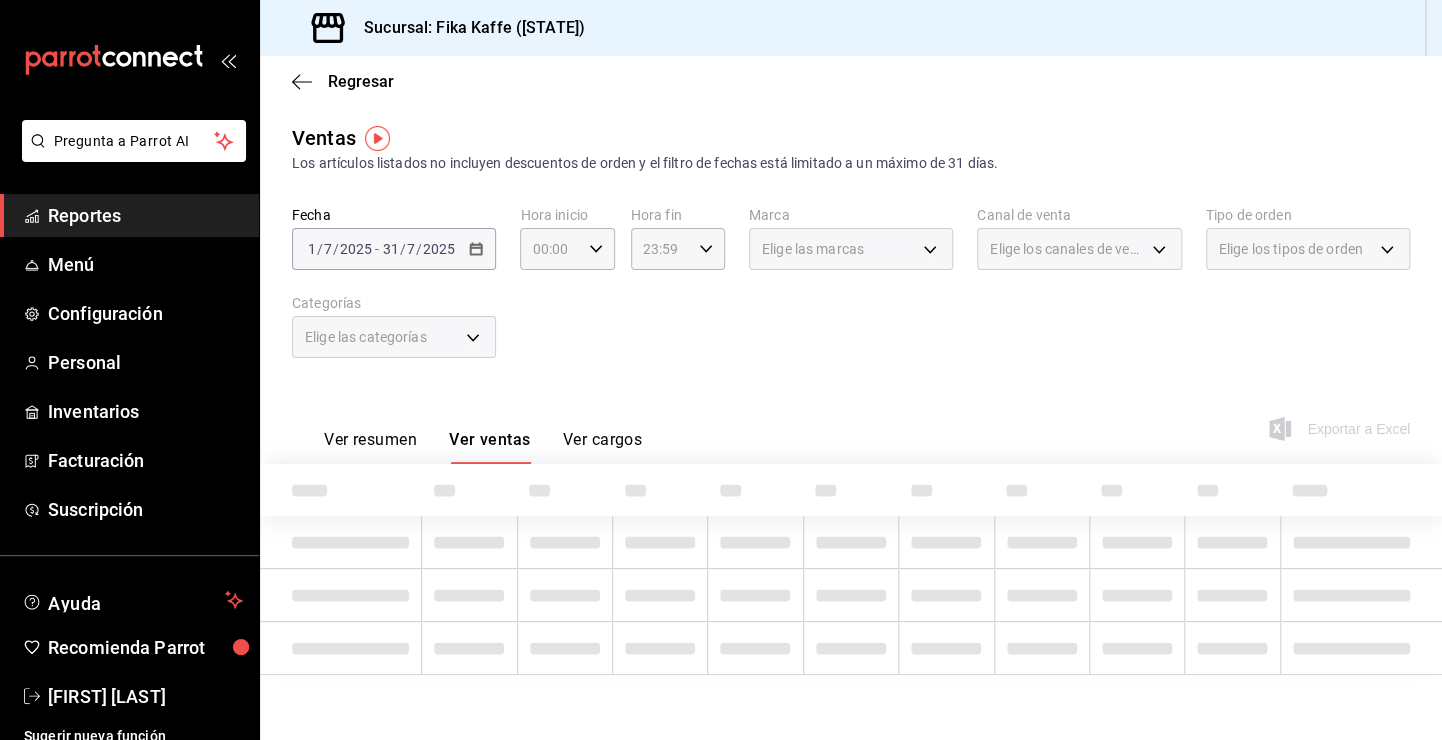 click on "Ver resumen" at bounding box center (370, 447) 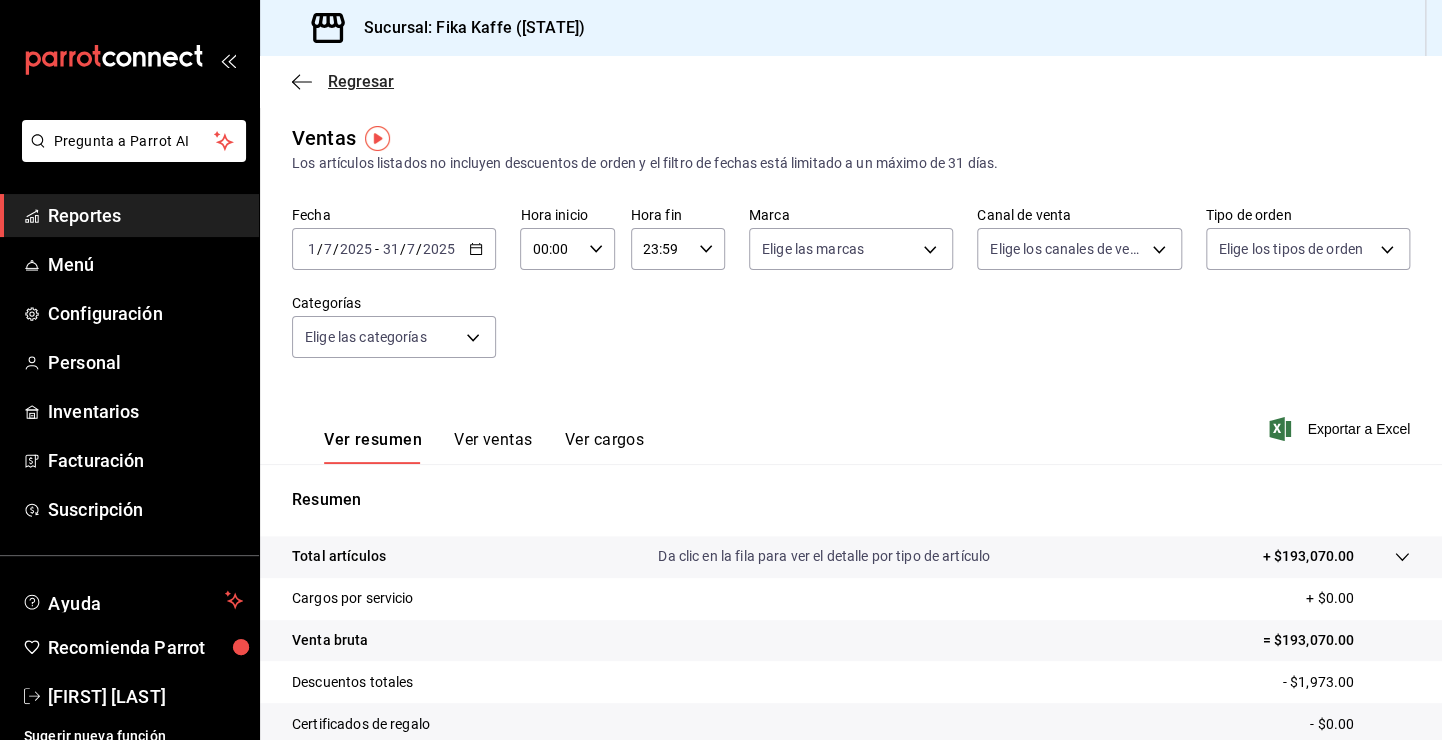 click 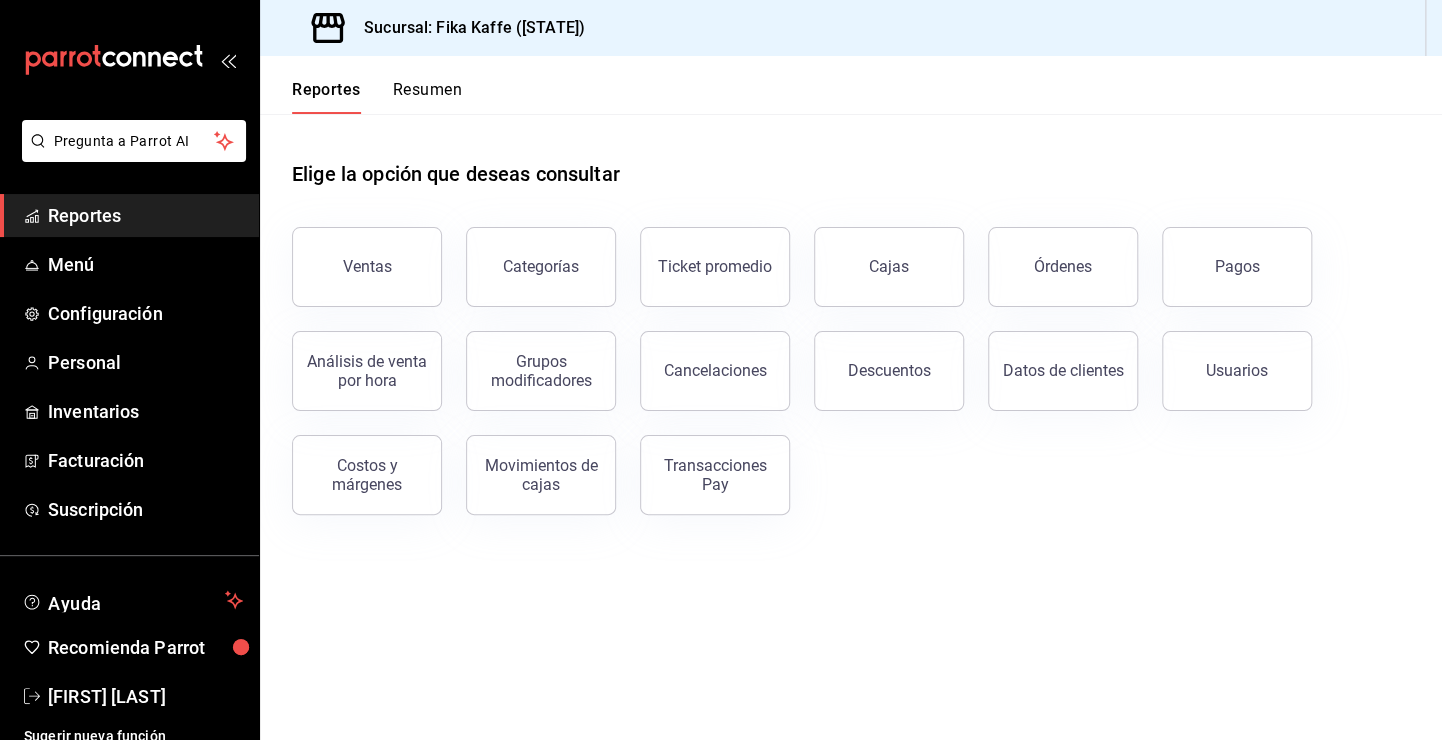 click on "Pagos" at bounding box center (1237, 267) 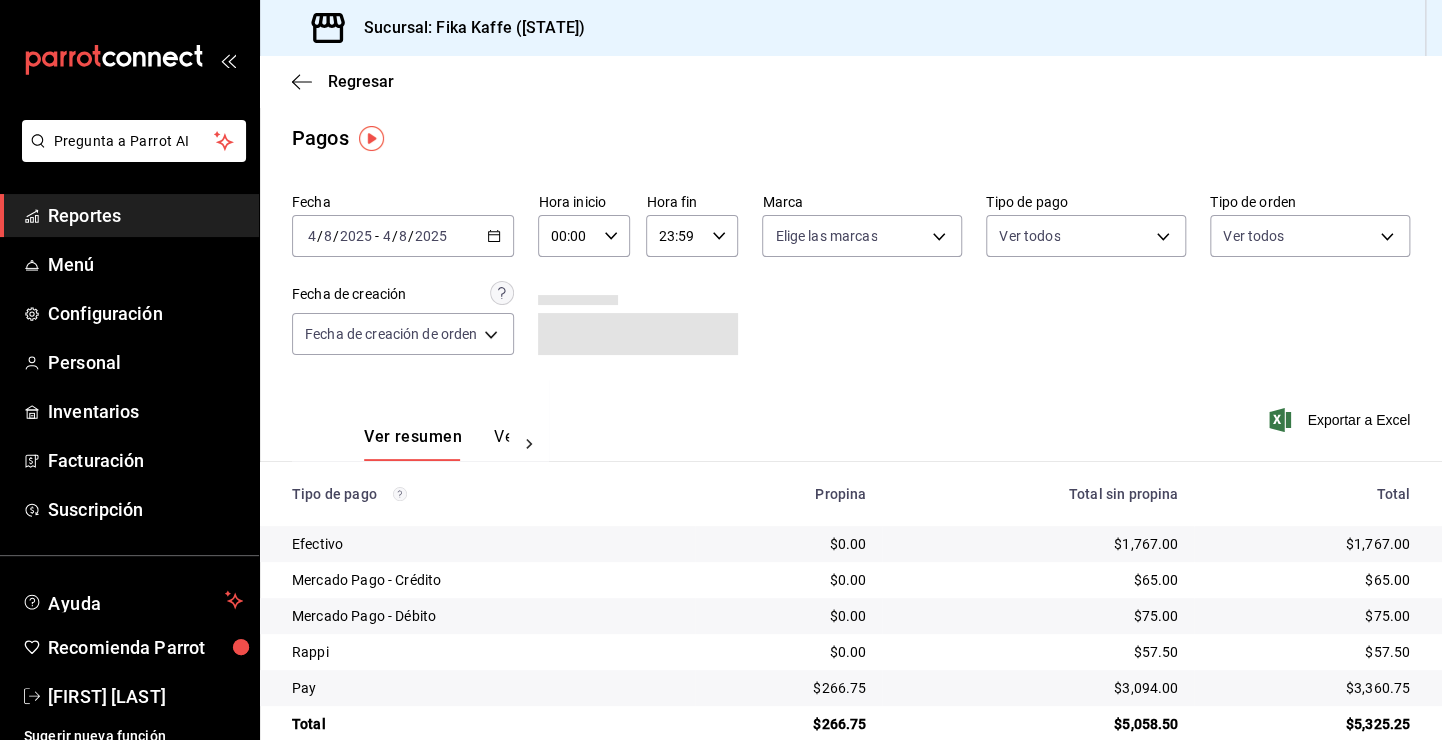 click on "2025-08-04 4 / 8 / 2025 - 2025-08-04 4 / 8 / 2025" at bounding box center [403, 236] 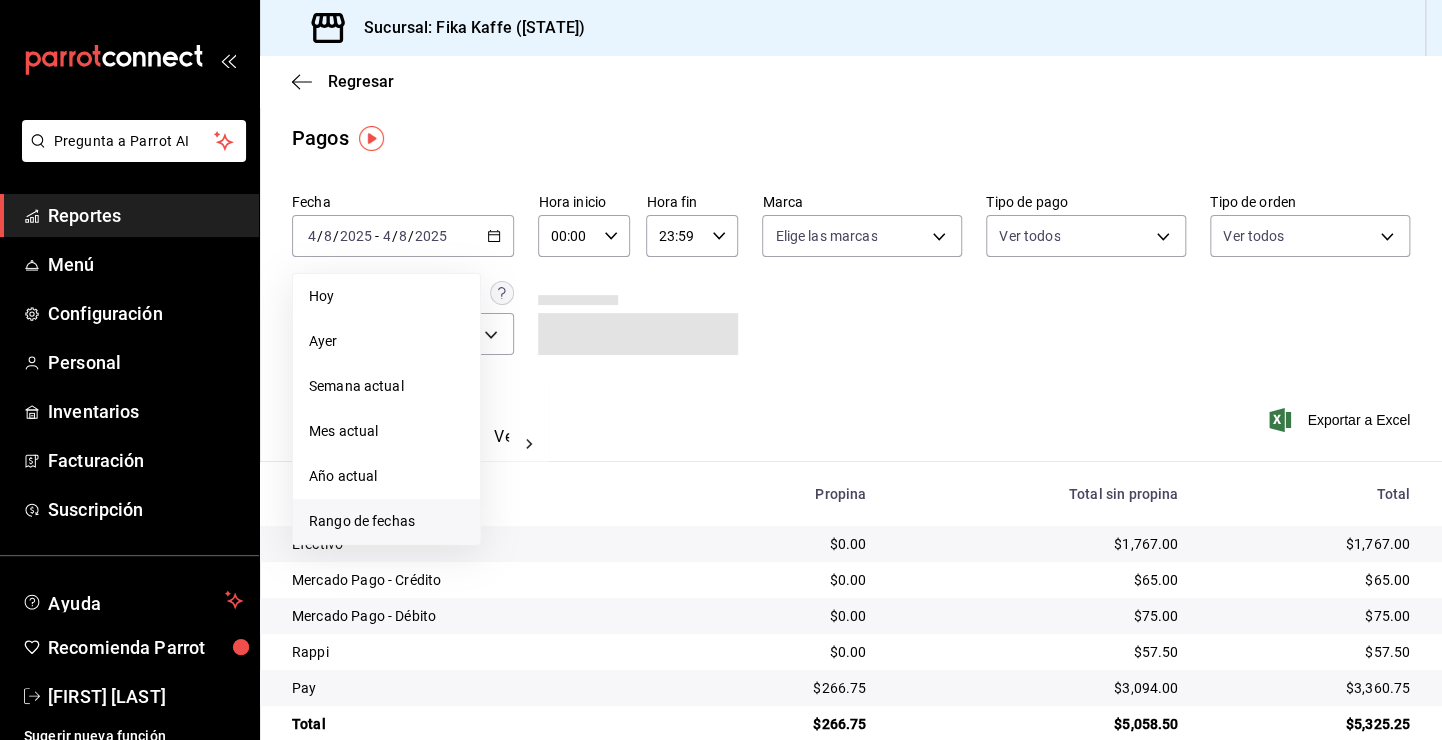 click on "Rango de fechas" at bounding box center (386, 521) 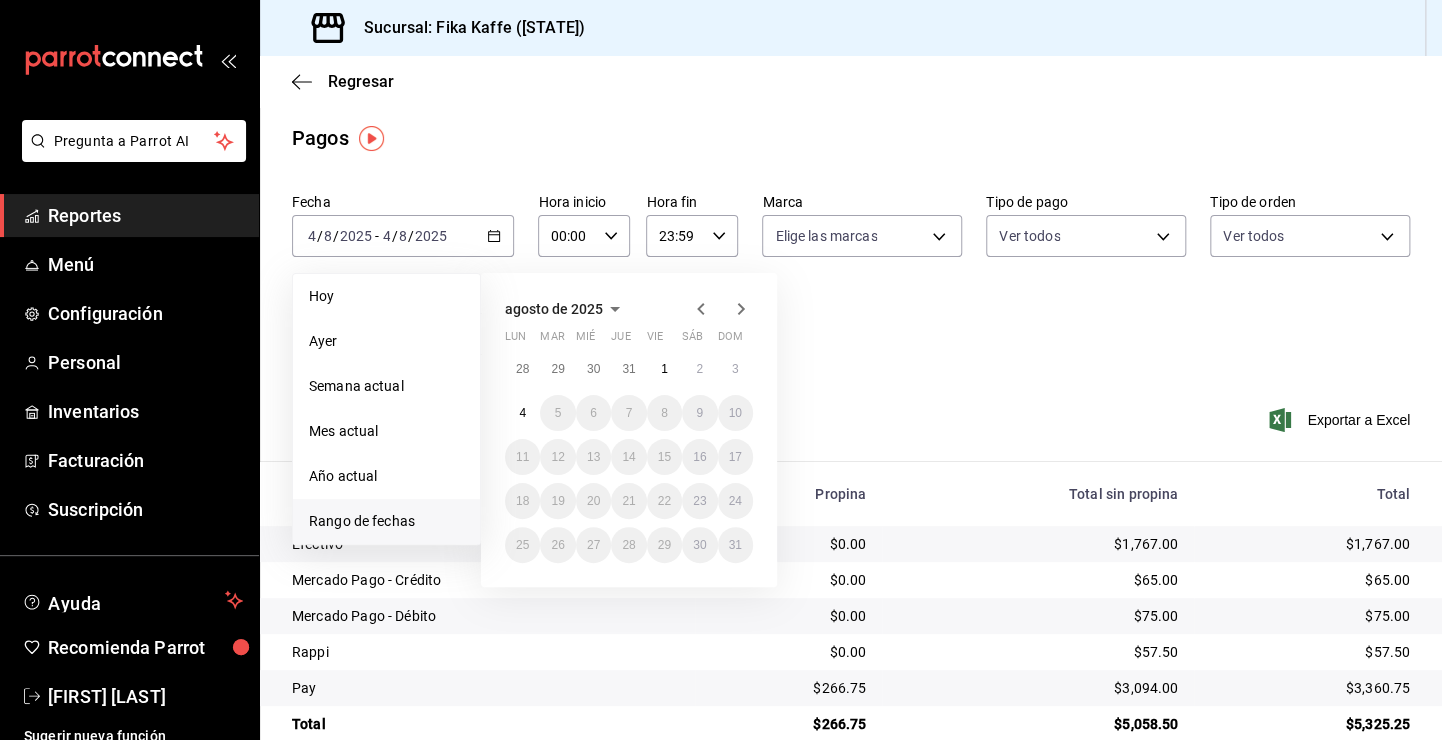 click 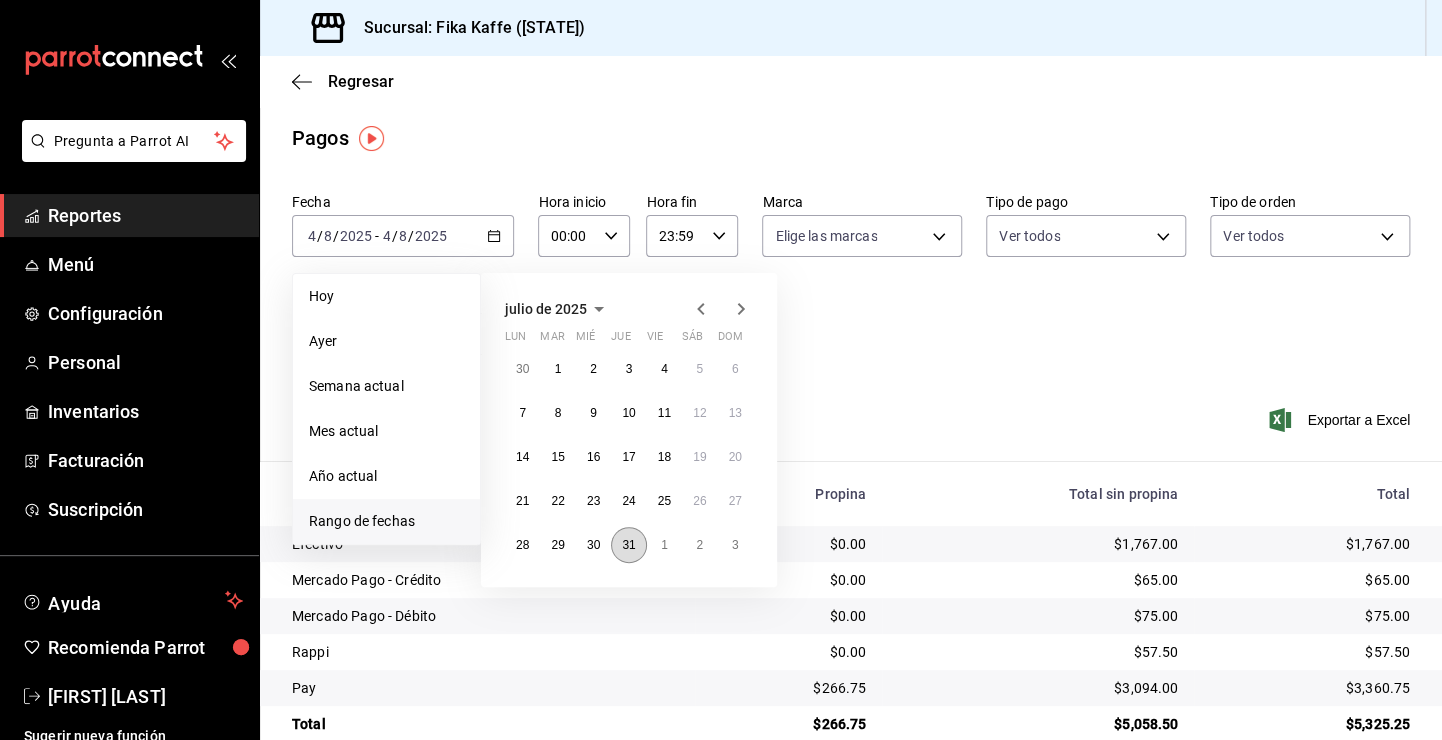 click on "31" at bounding box center (628, 545) 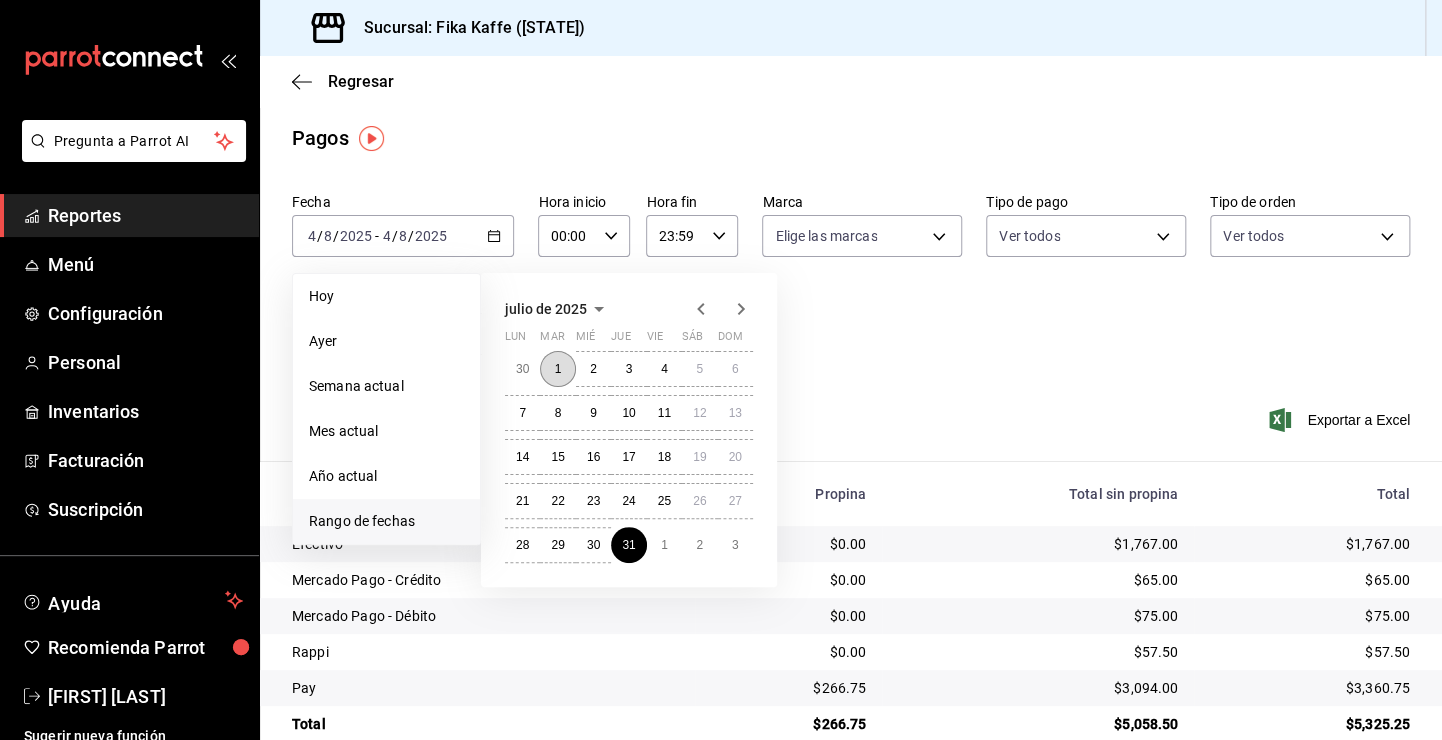 click on "1" at bounding box center [557, 369] 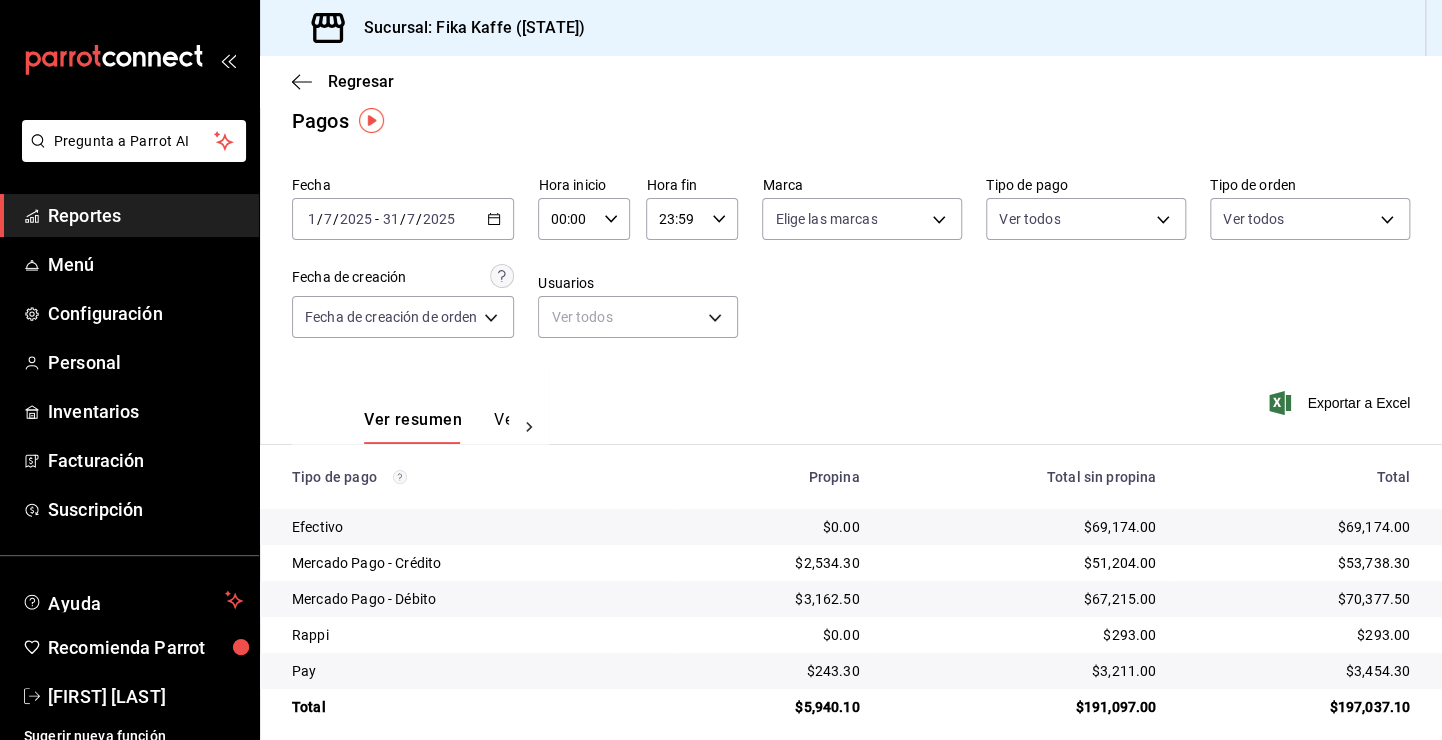 scroll, scrollTop: 35, scrollLeft: 0, axis: vertical 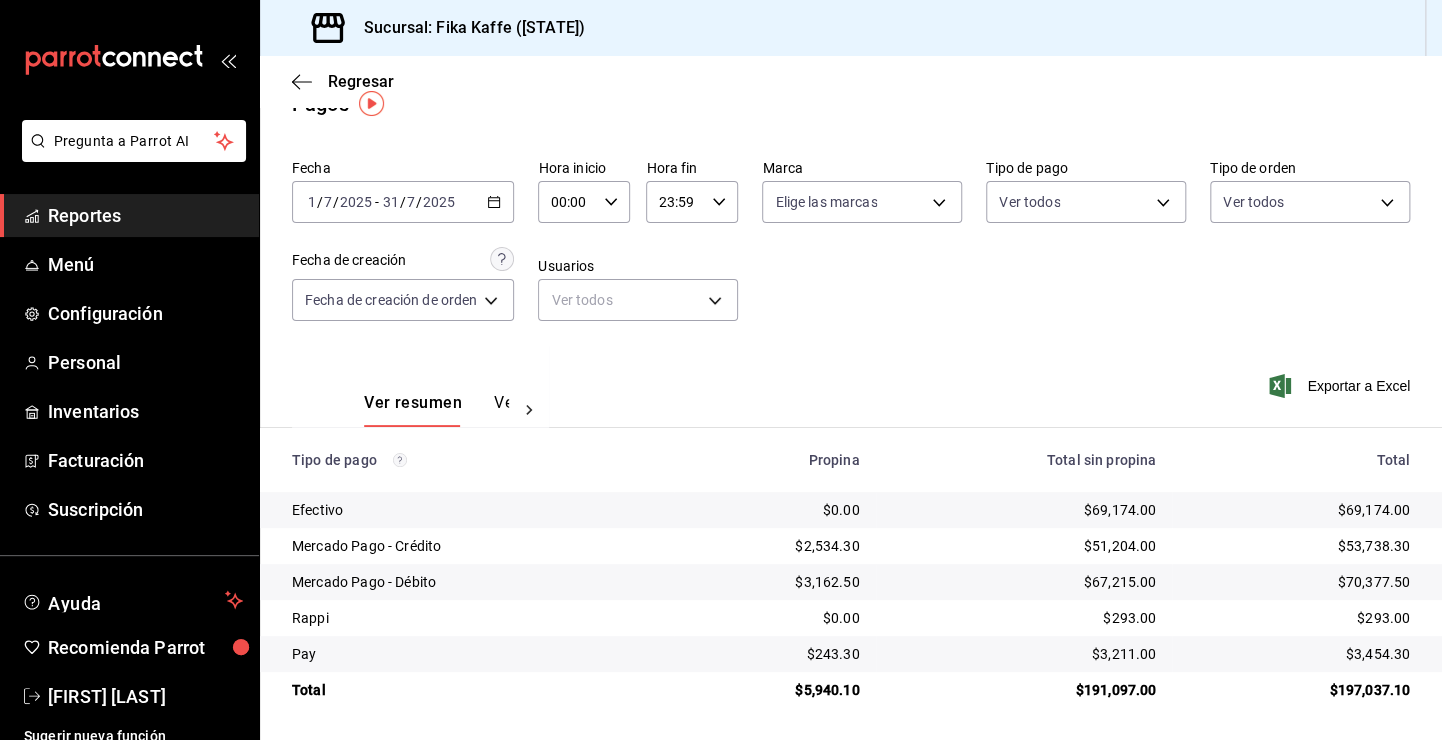 click 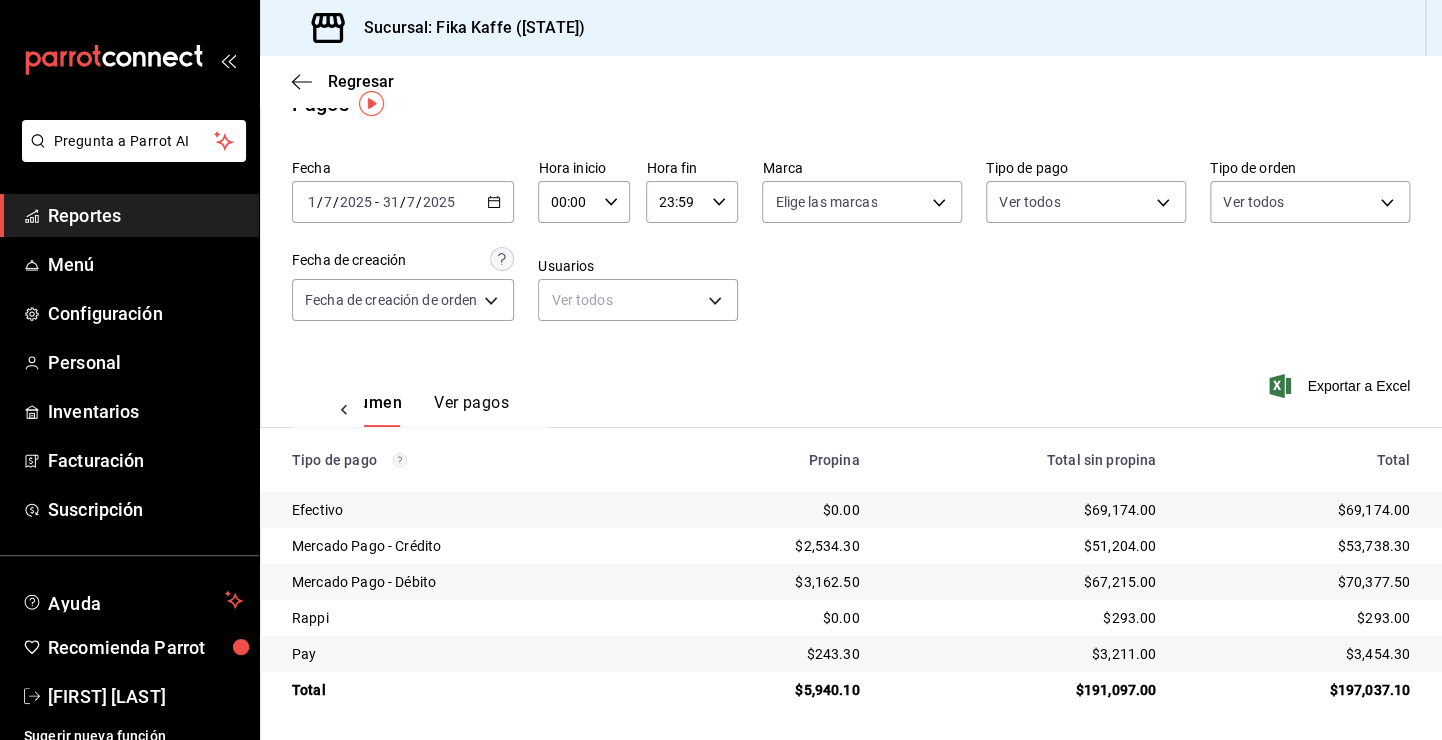 click on "Ver pagos" at bounding box center [471, 410] 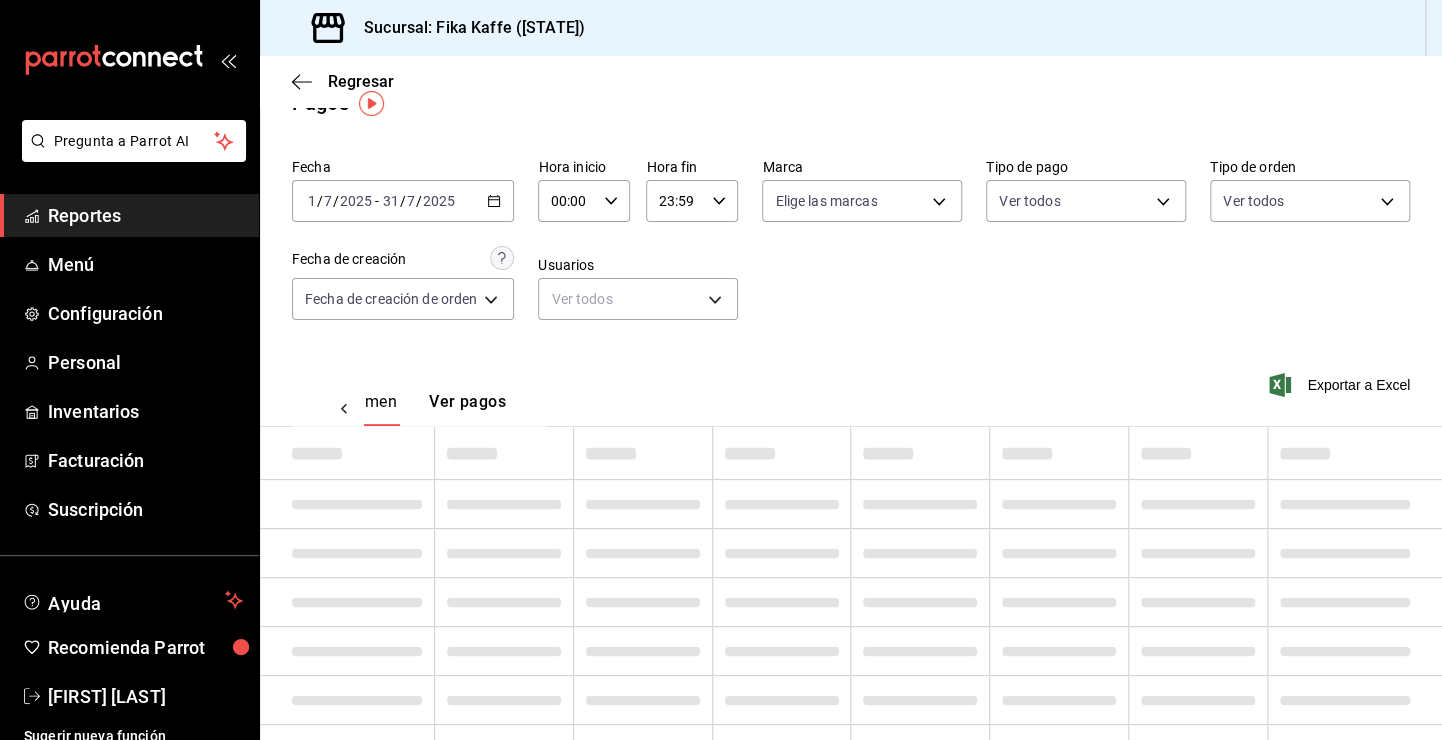 scroll, scrollTop: 0, scrollLeft: 59, axis: horizontal 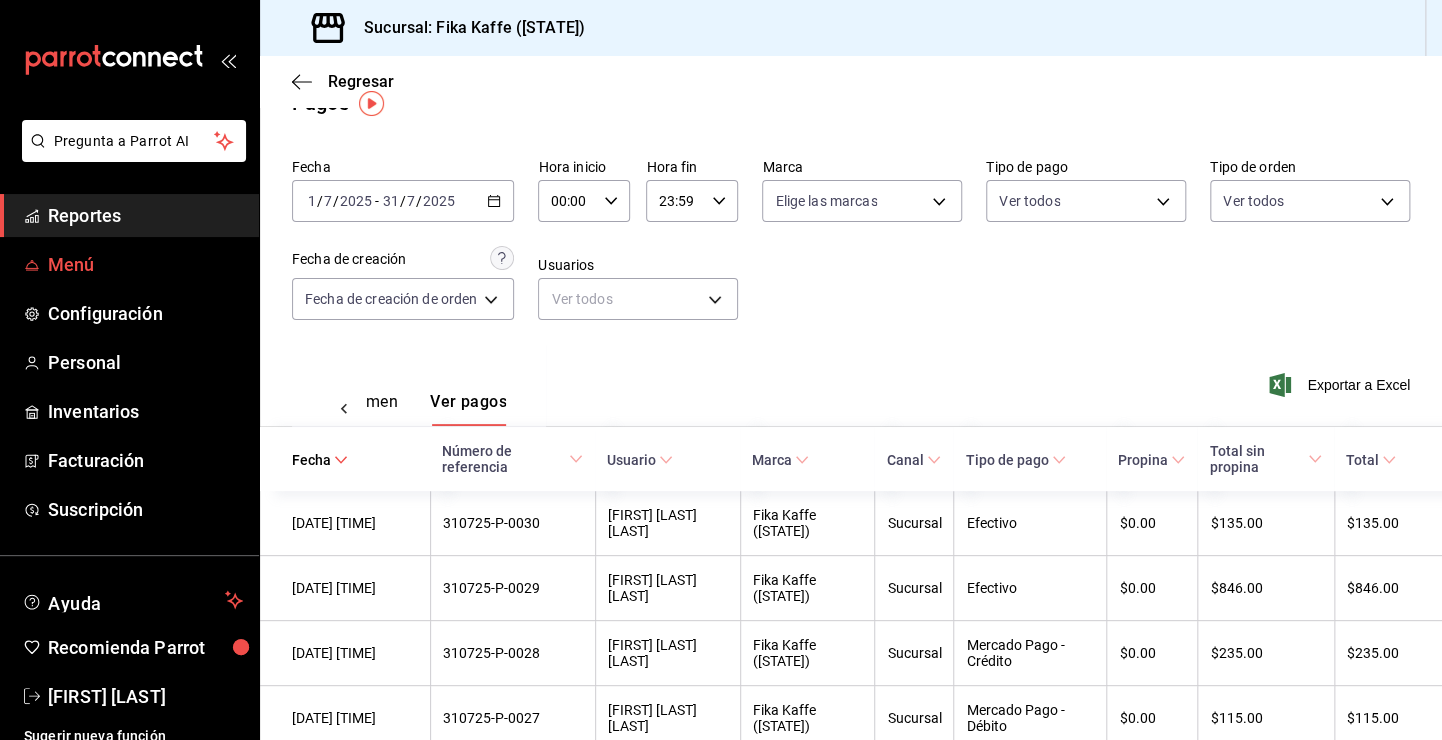 click on "Menú" at bounding box center [129, 264] 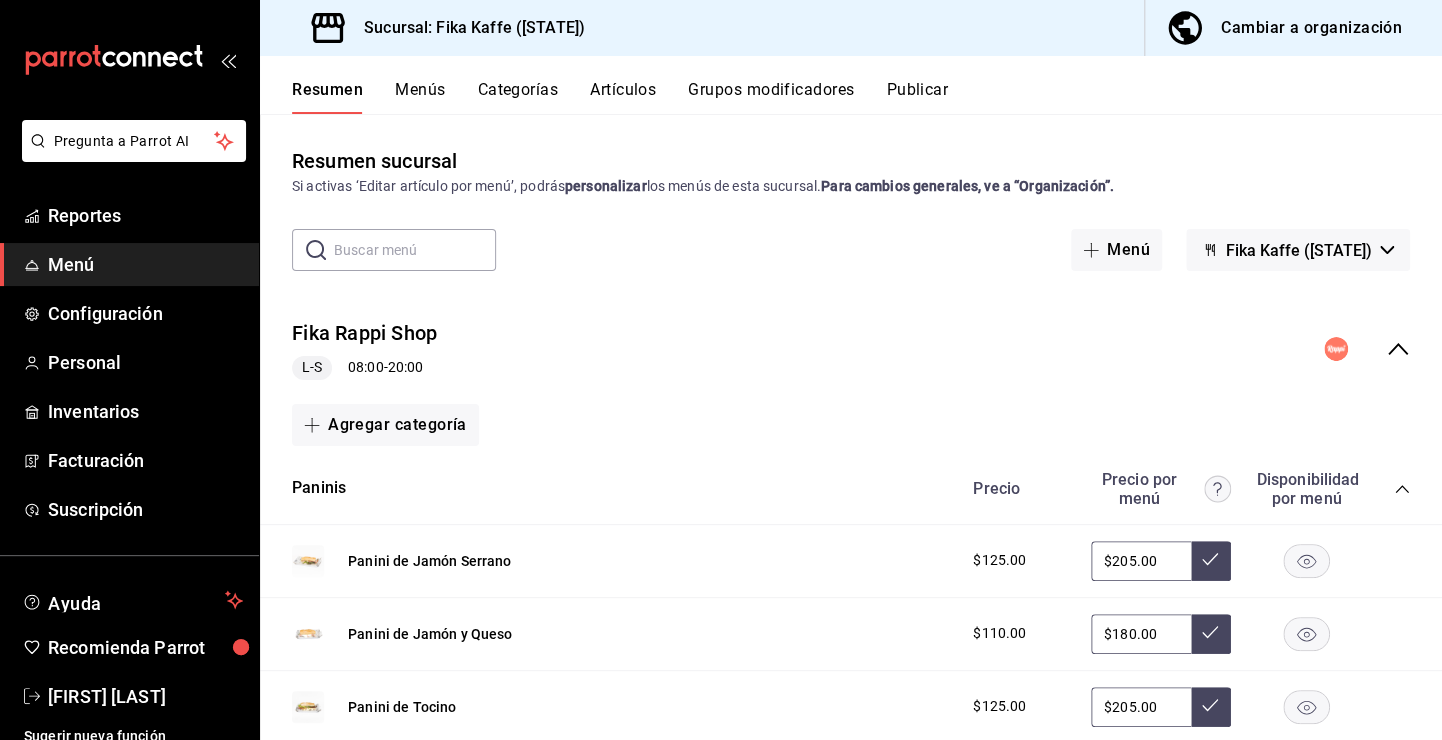 click on "Cambiar a organización" at bounding box center [1285, 28] 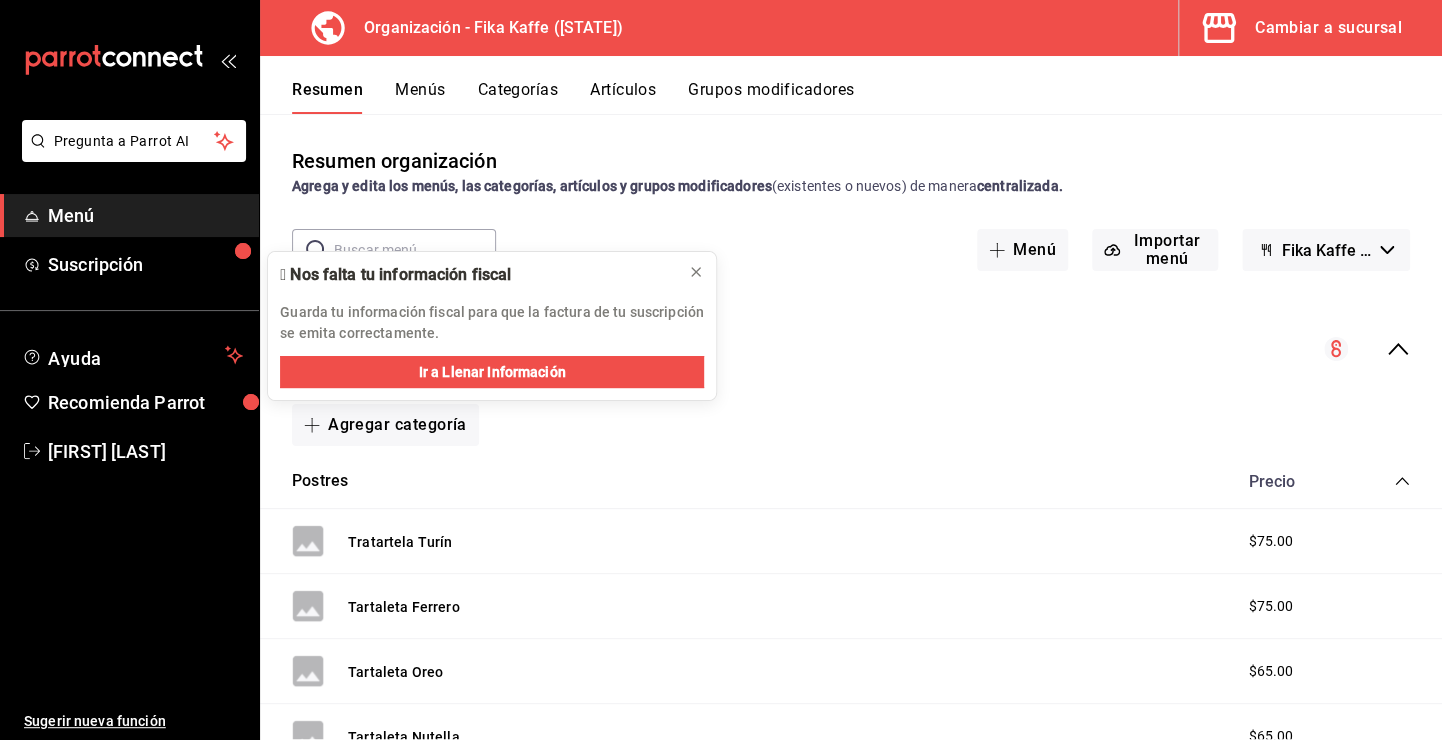 click on "Menús" at bounding box center (420, 97) 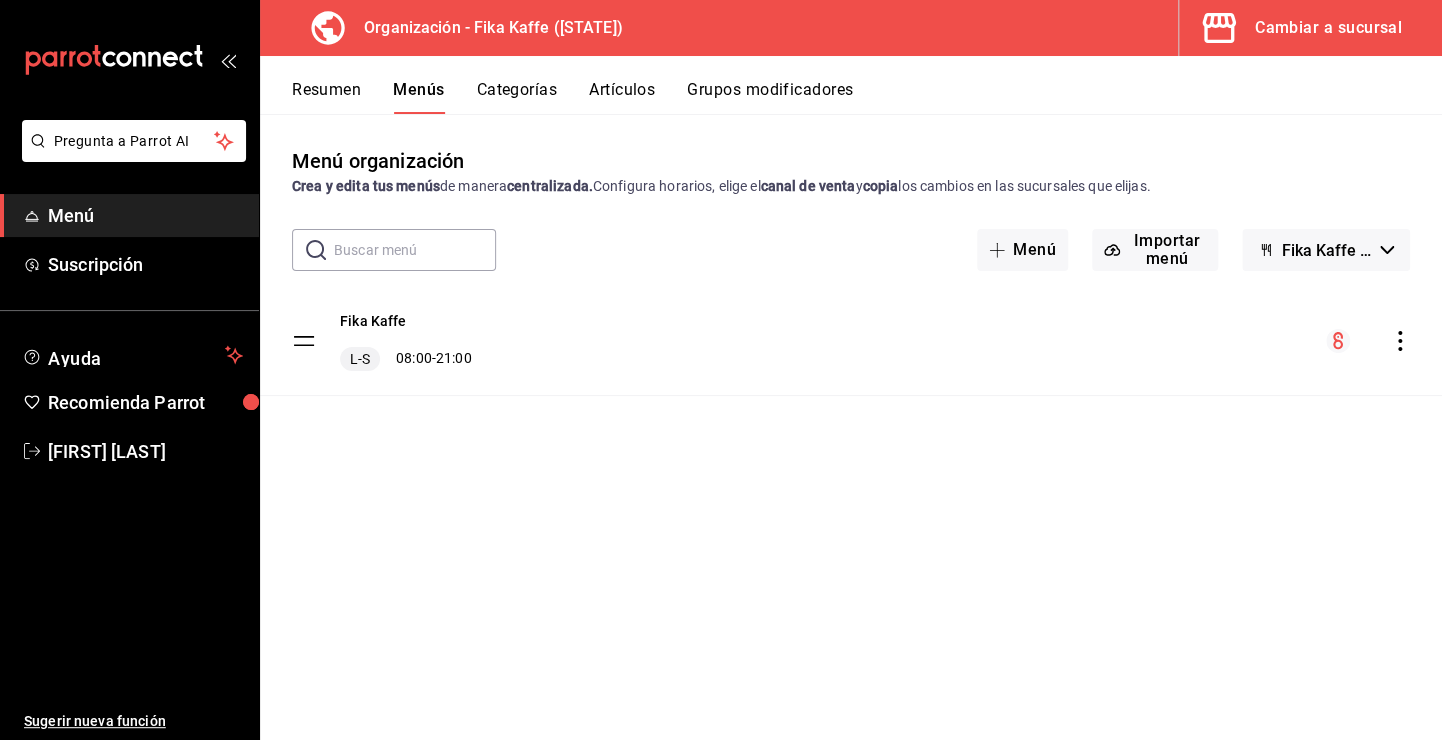 click 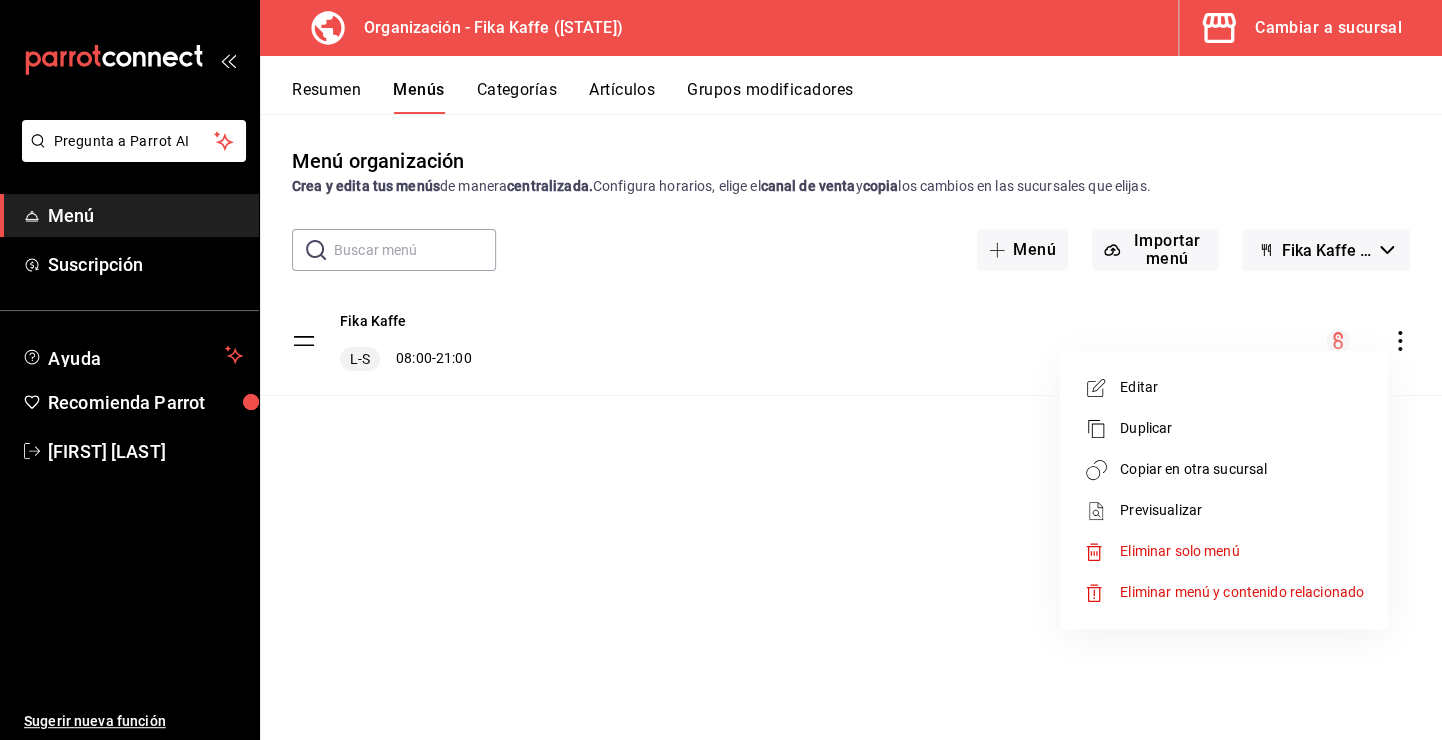 click on "Editar" at bounding box center [1224, 387] 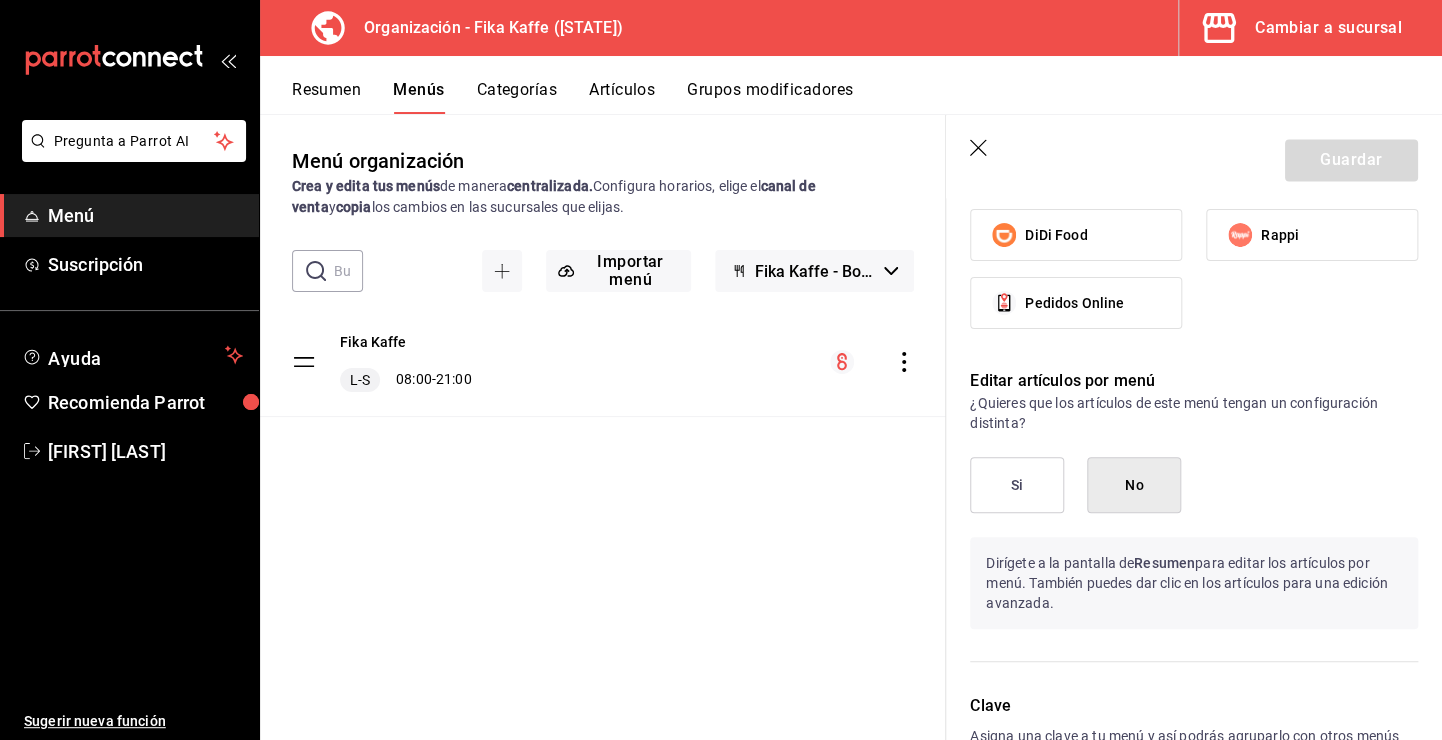 scroll, scrollTop: 1508, scrollLeft: 0, axis: vertical 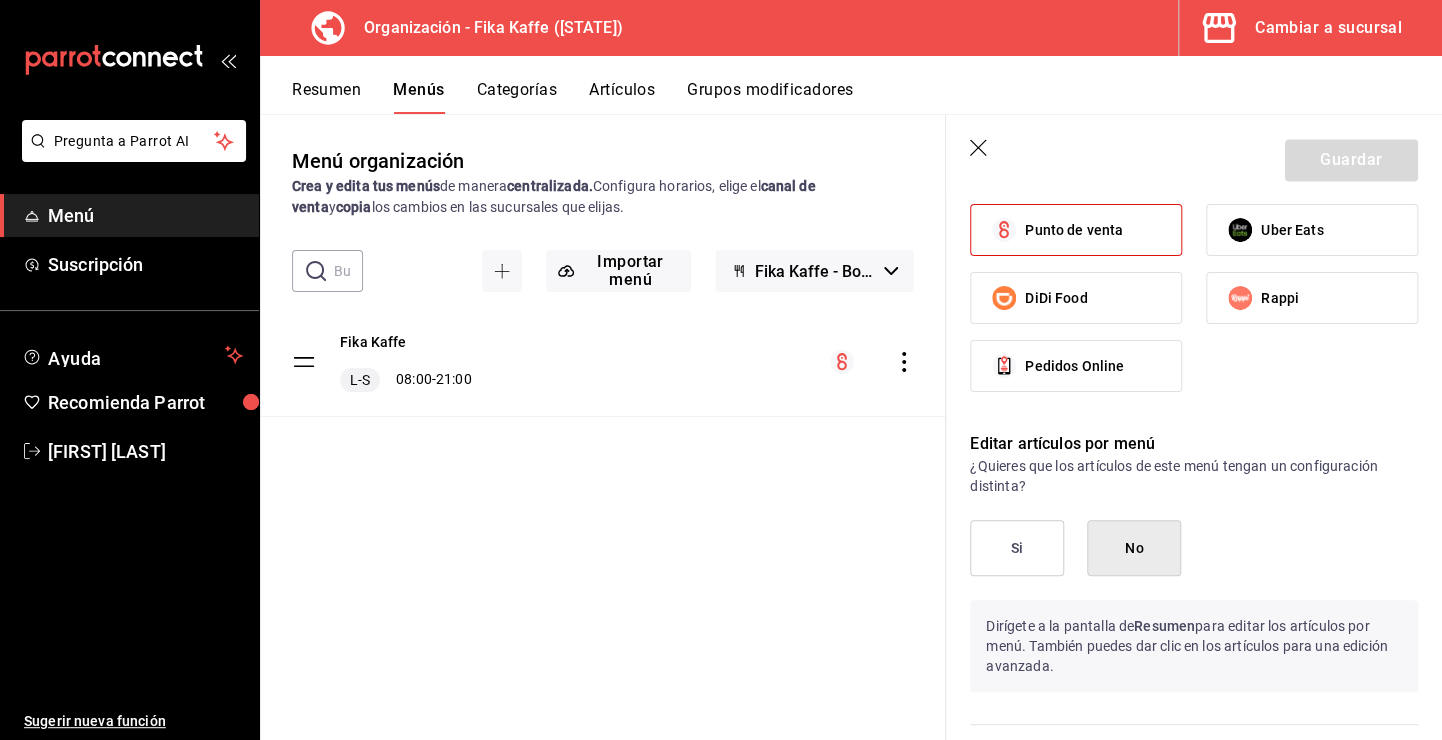 click on "Pedidos Online" at bounding box center [1076, 366] 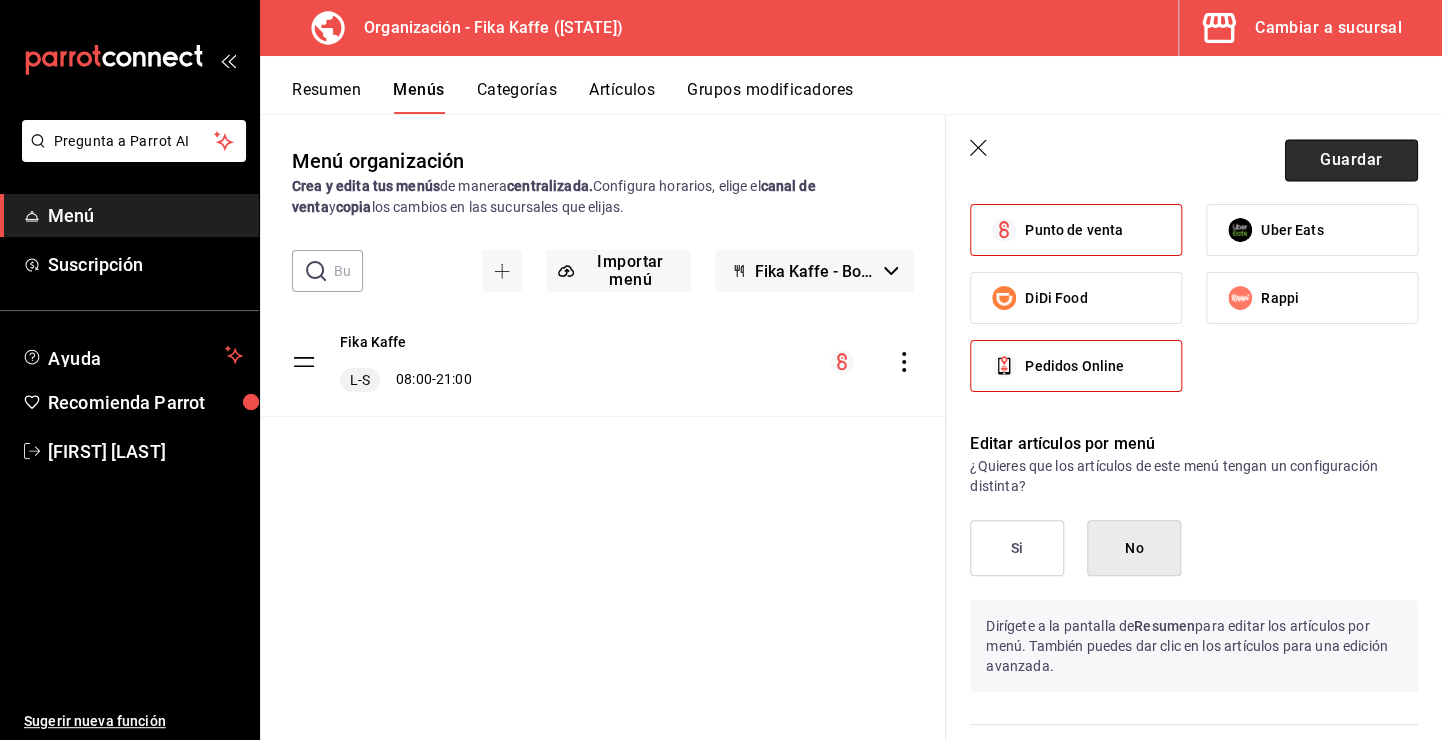 click on "Guardar" at bounding box center [1351, 160] 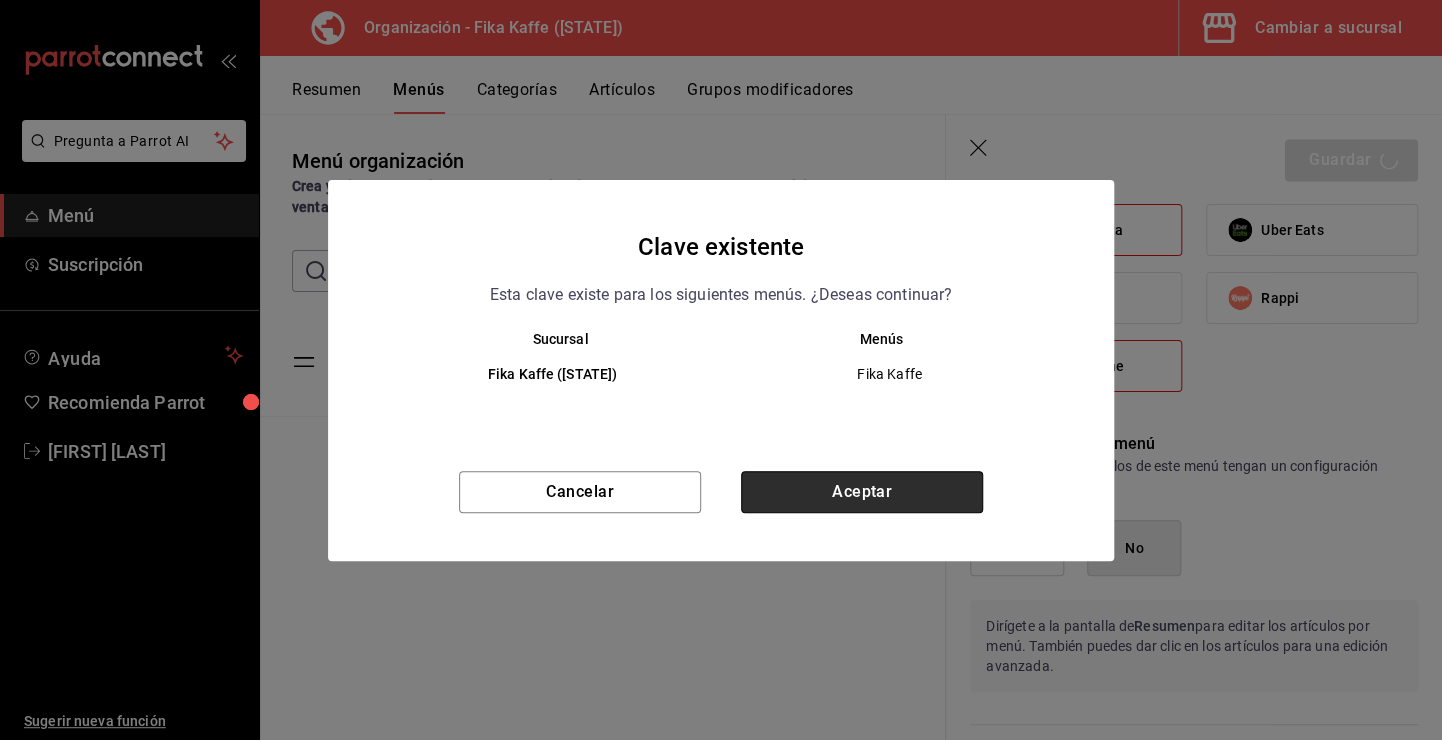 click on "Aceptar" at bounding box center [862, 492] 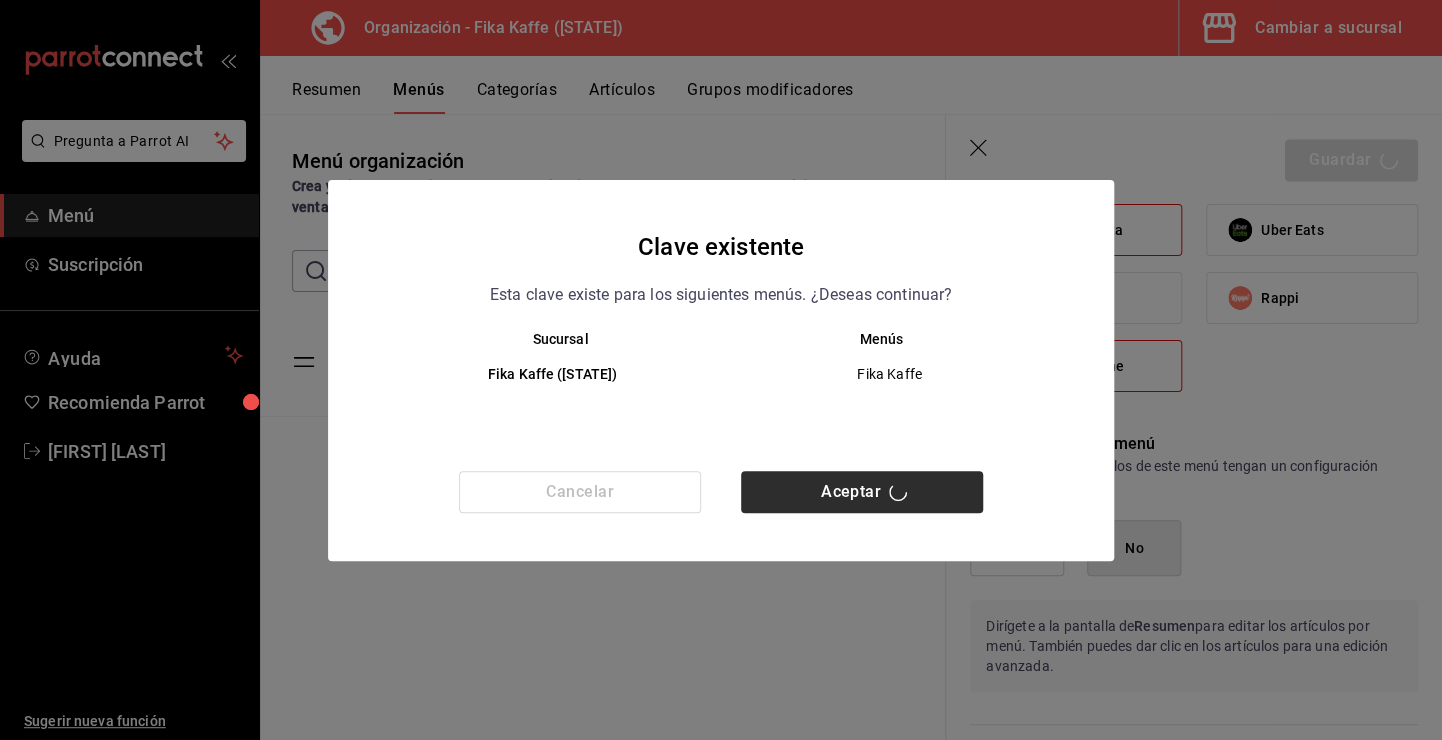 type 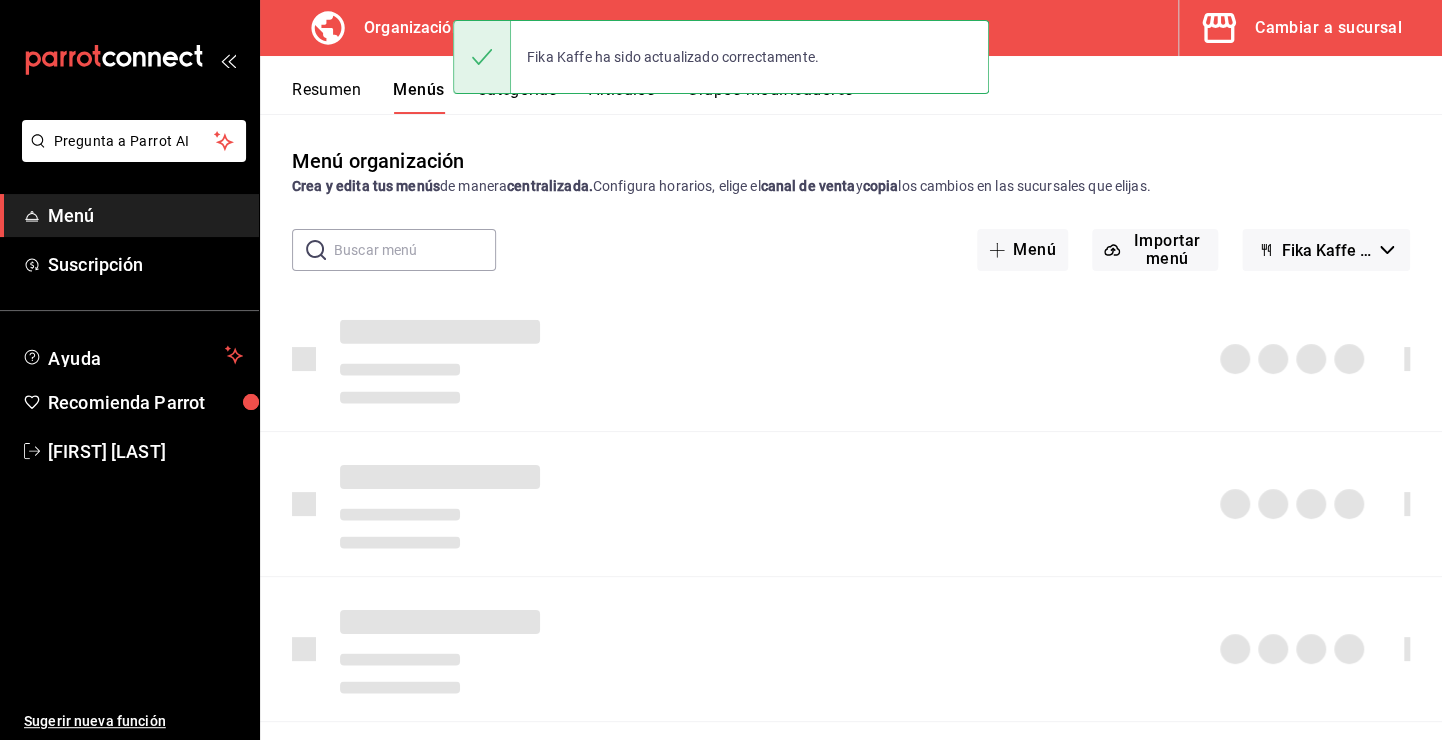 scroll, scrollTop: 0, scrollLeft: 0, axis: both 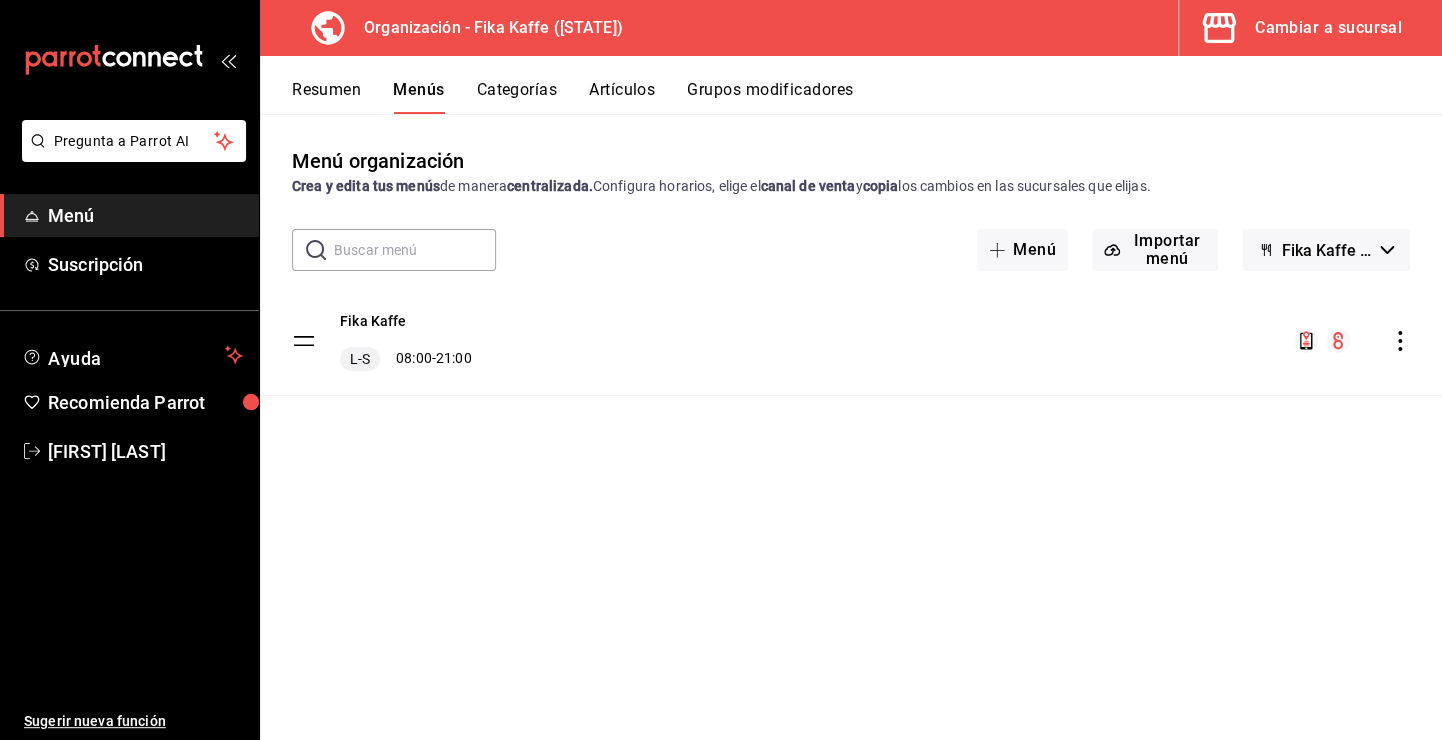click 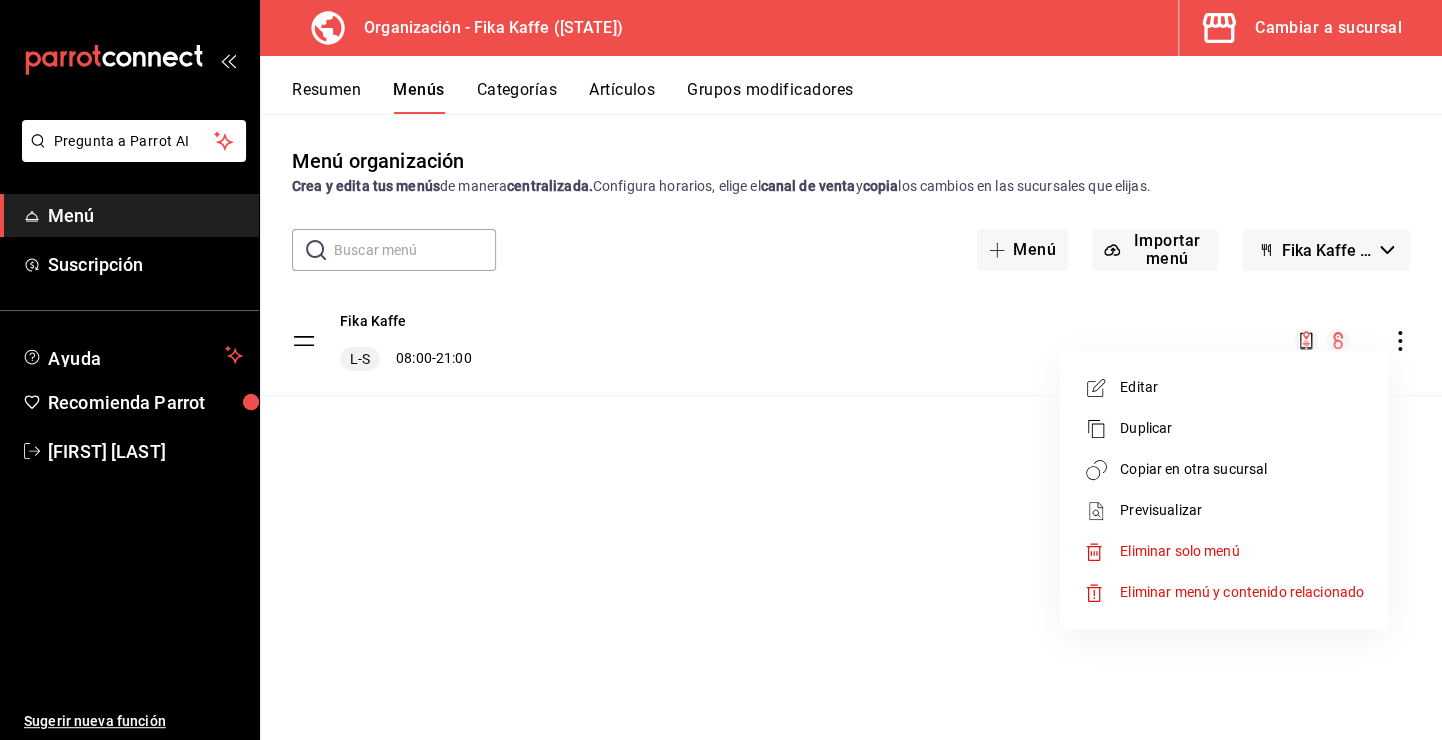 click at bounding box center [721, 370] 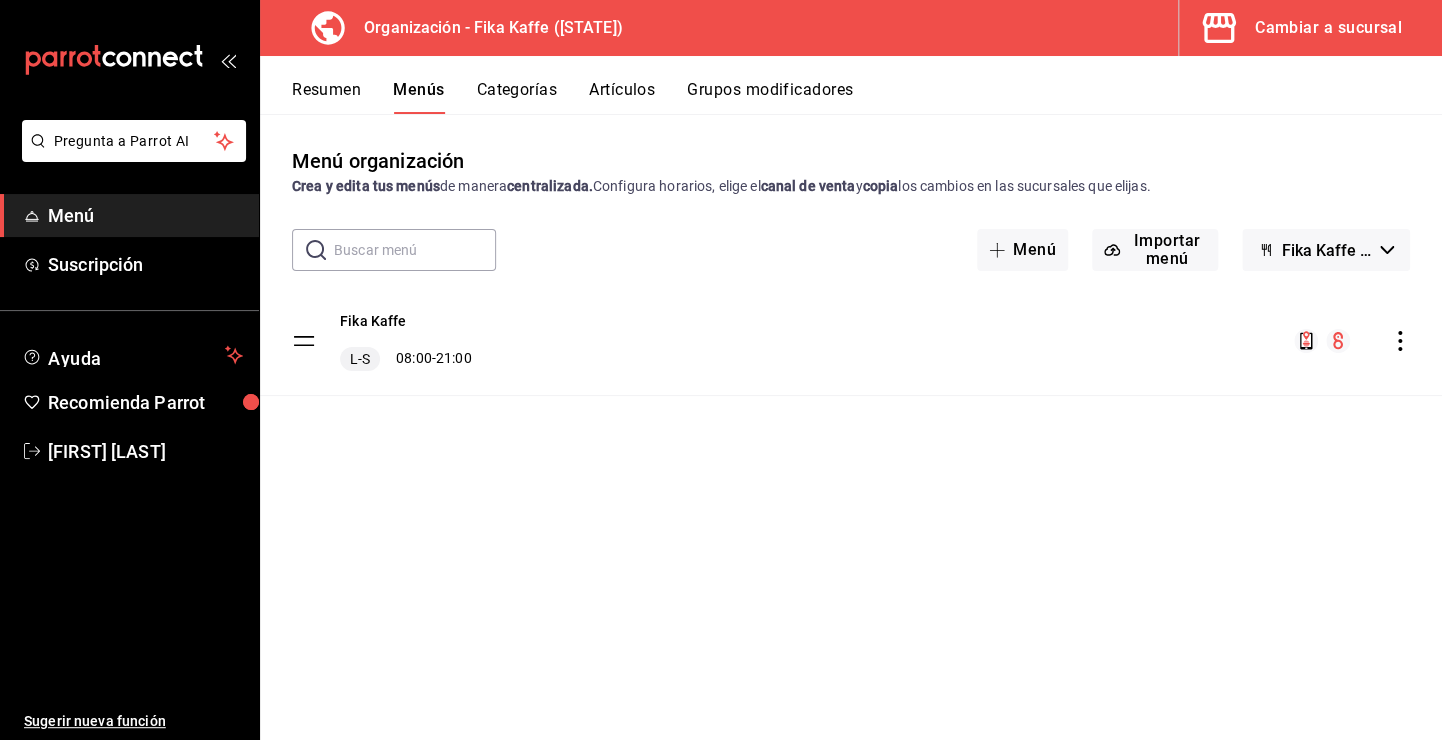 click on "Cambiar a sucursal" at bounding box center (1302, 28) 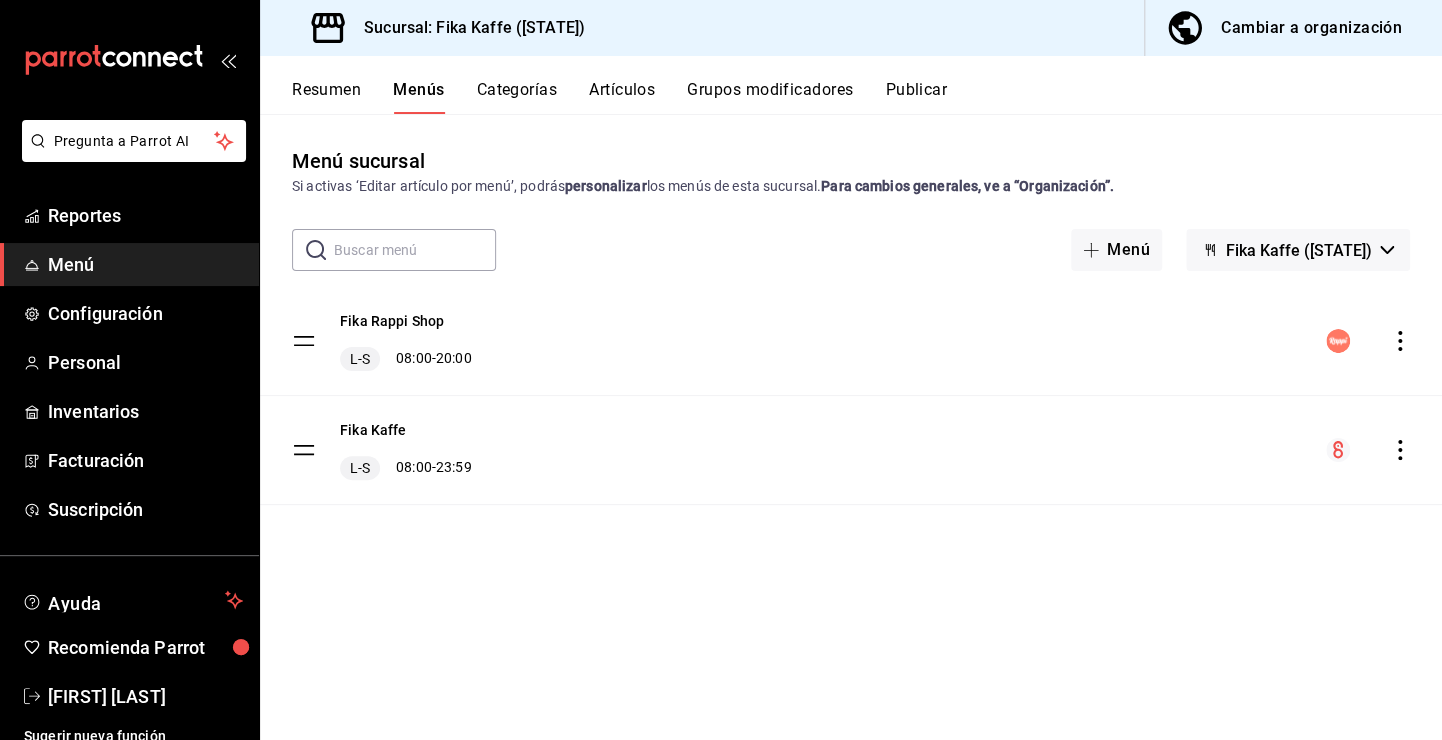 click 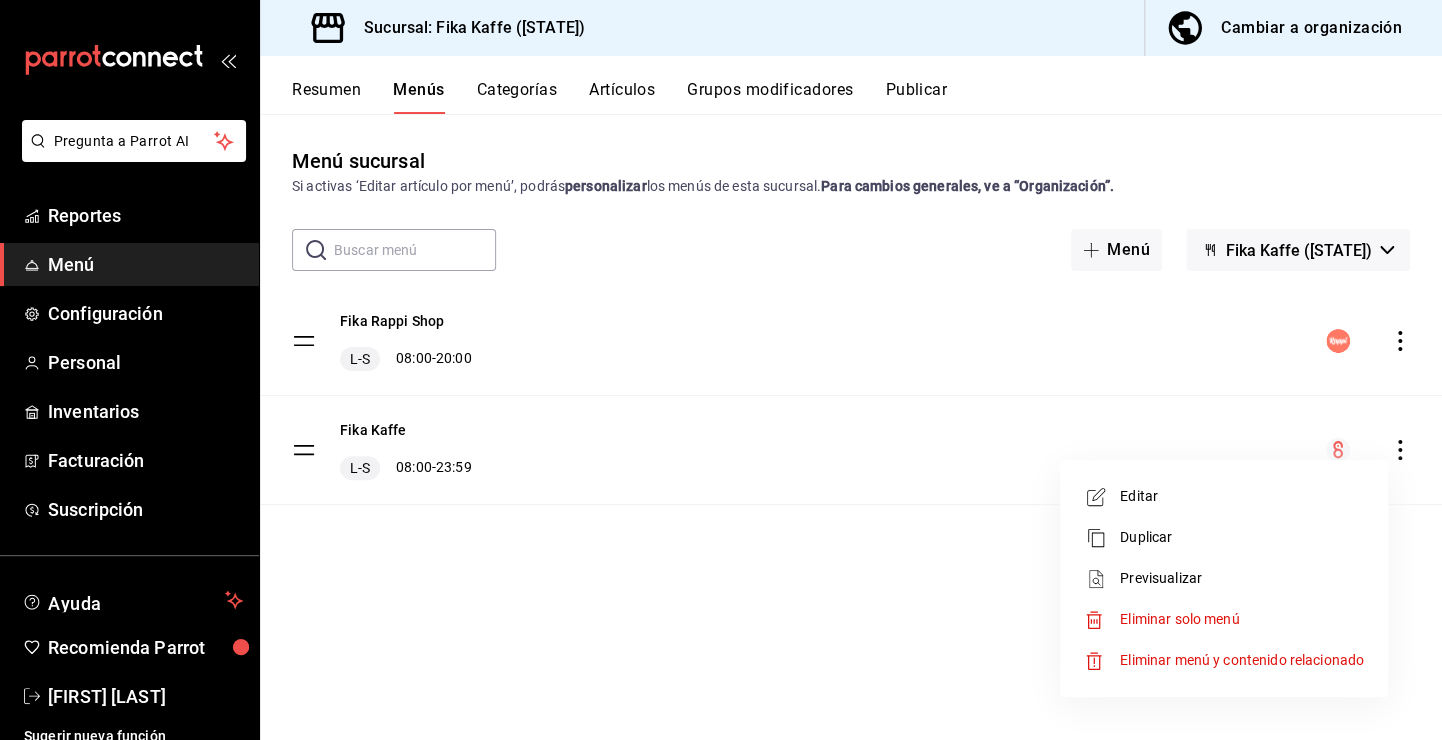 click on "Editar" at bounding box center (1242, 496) 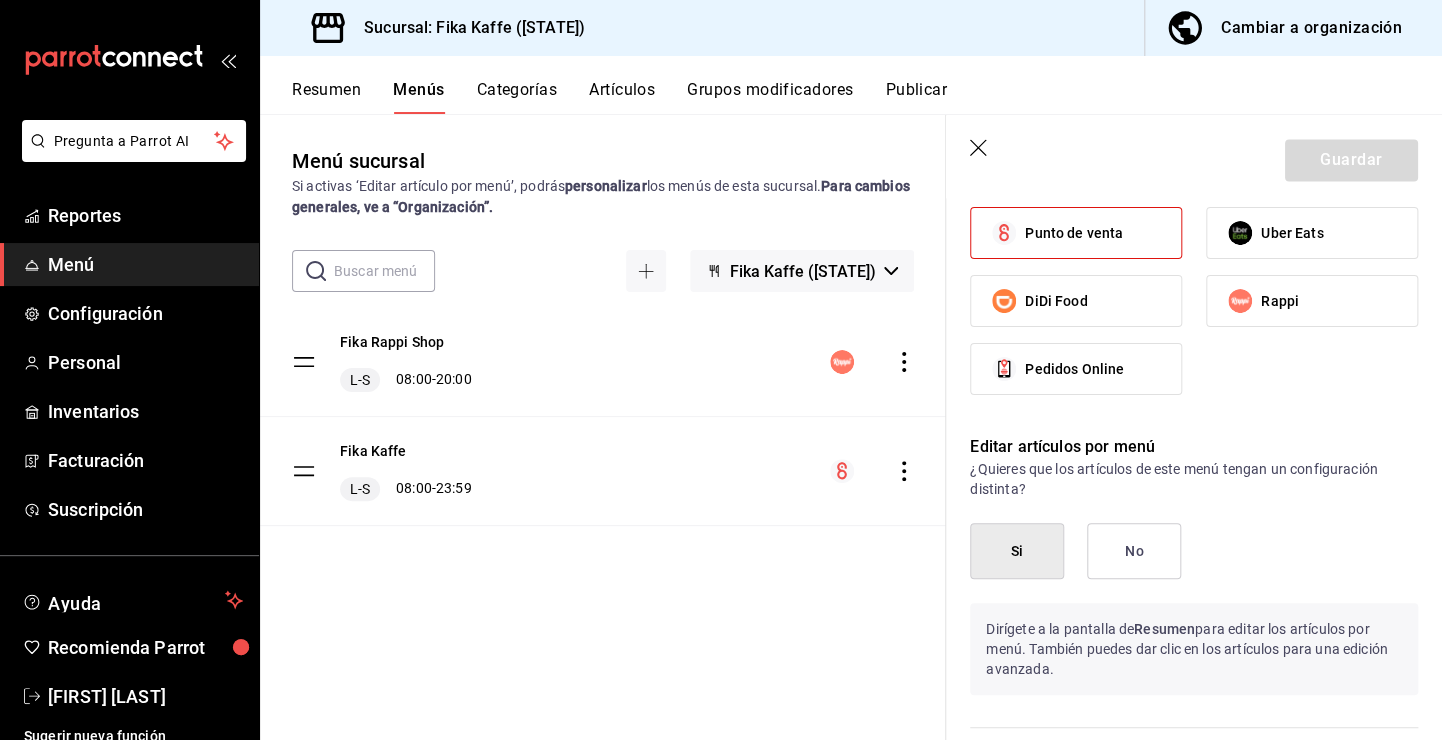 scroll, scrollTop: 1600, scrollLeft: 0, axis: vertical 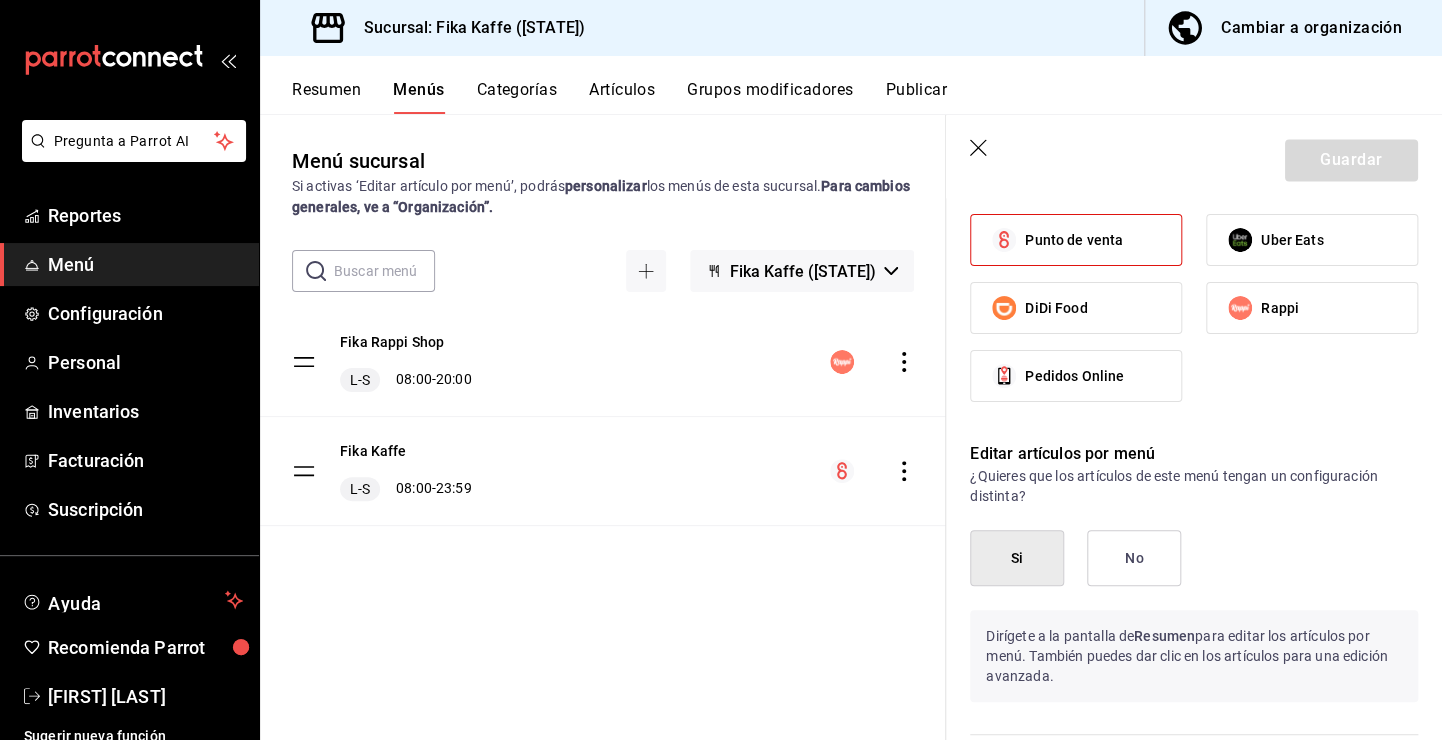 click on "Pedidos Online" at bounding box center [1076, 376] 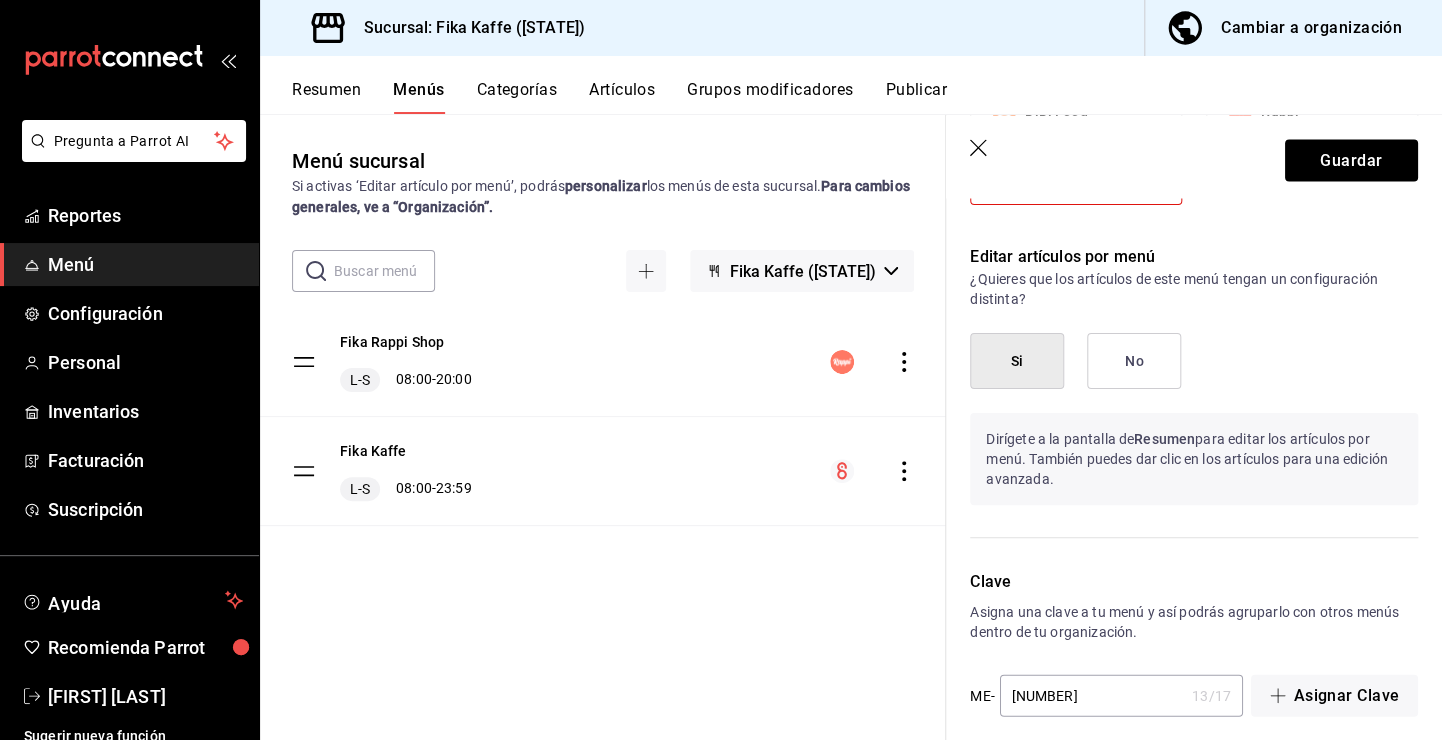 scroll, scrollTop: 1809, scrollLeft: 0, axis: vertical 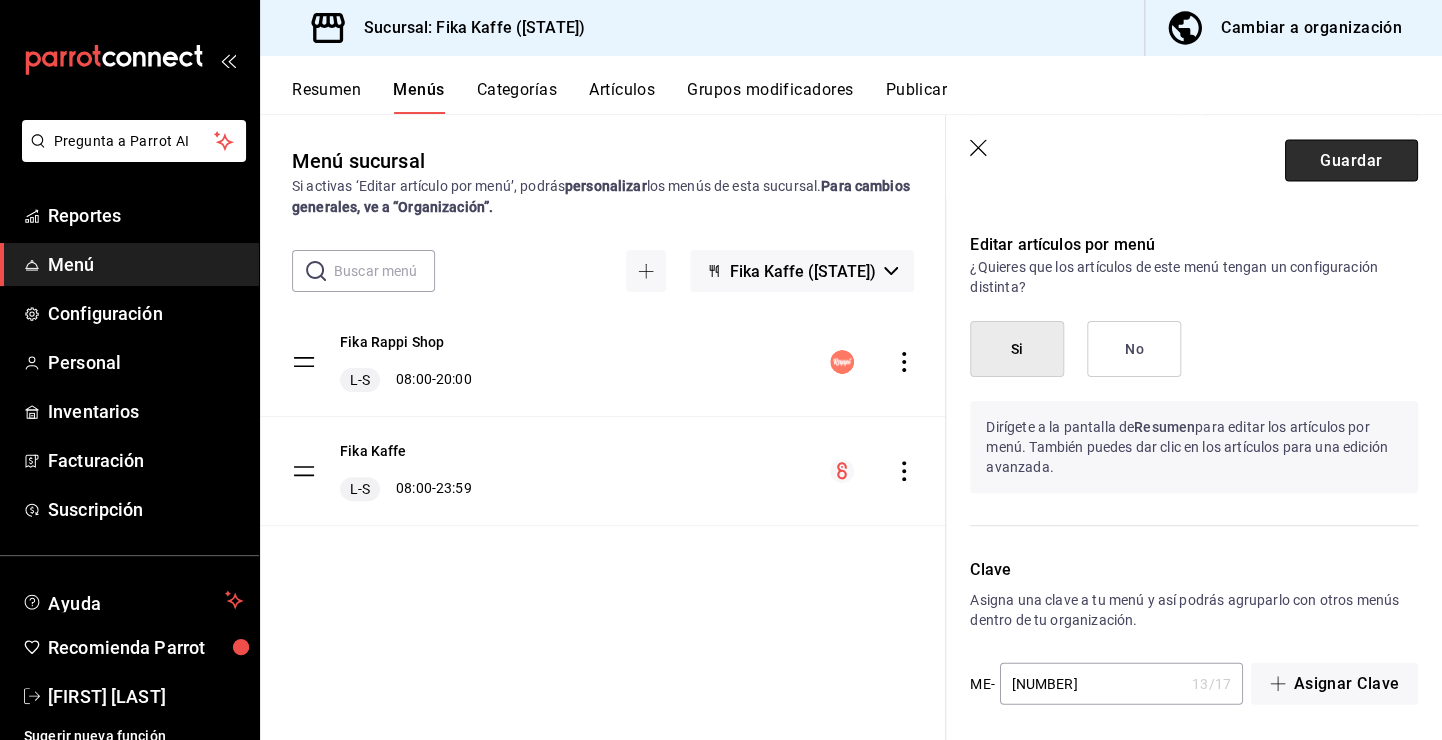 click on "Guardar" at bounding box center (1351, 160) 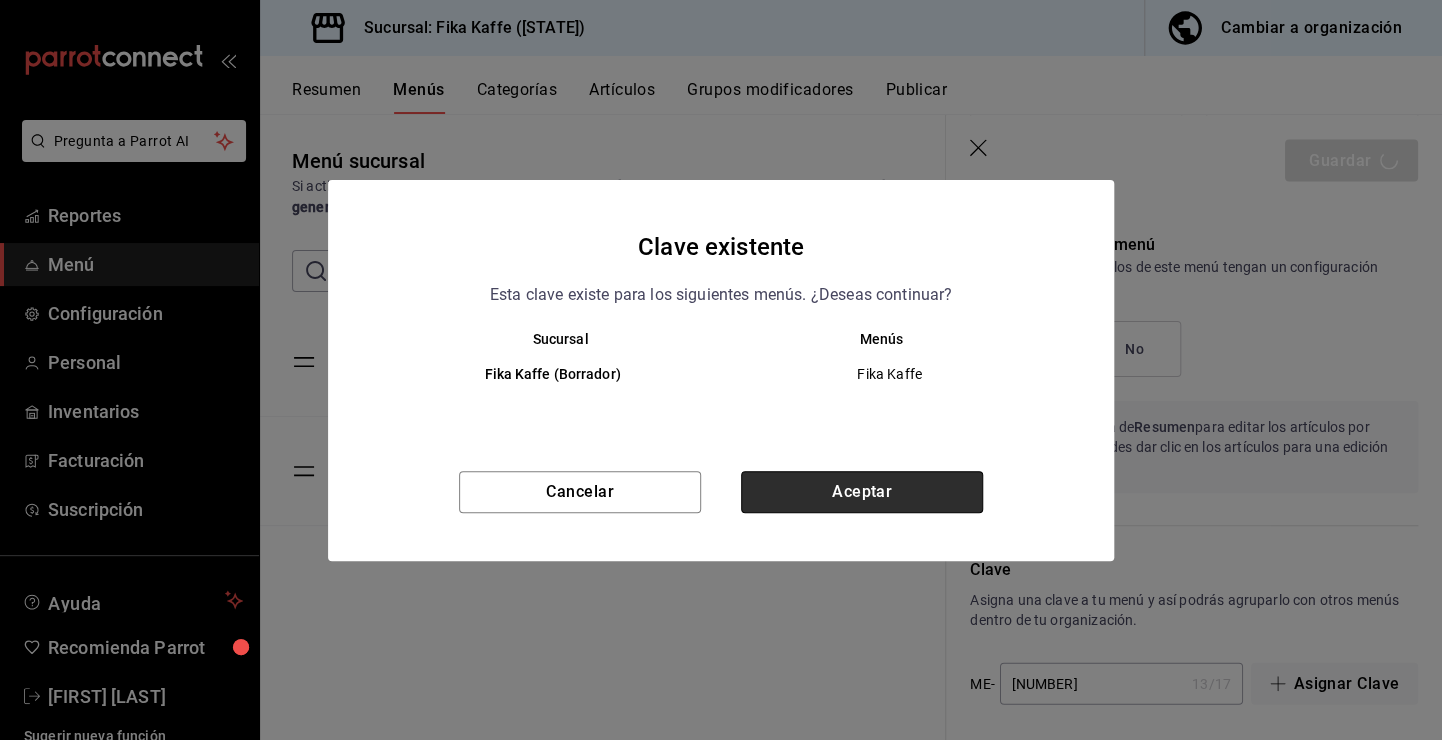 click on "Aceptar" at bounding box center (862, 492) 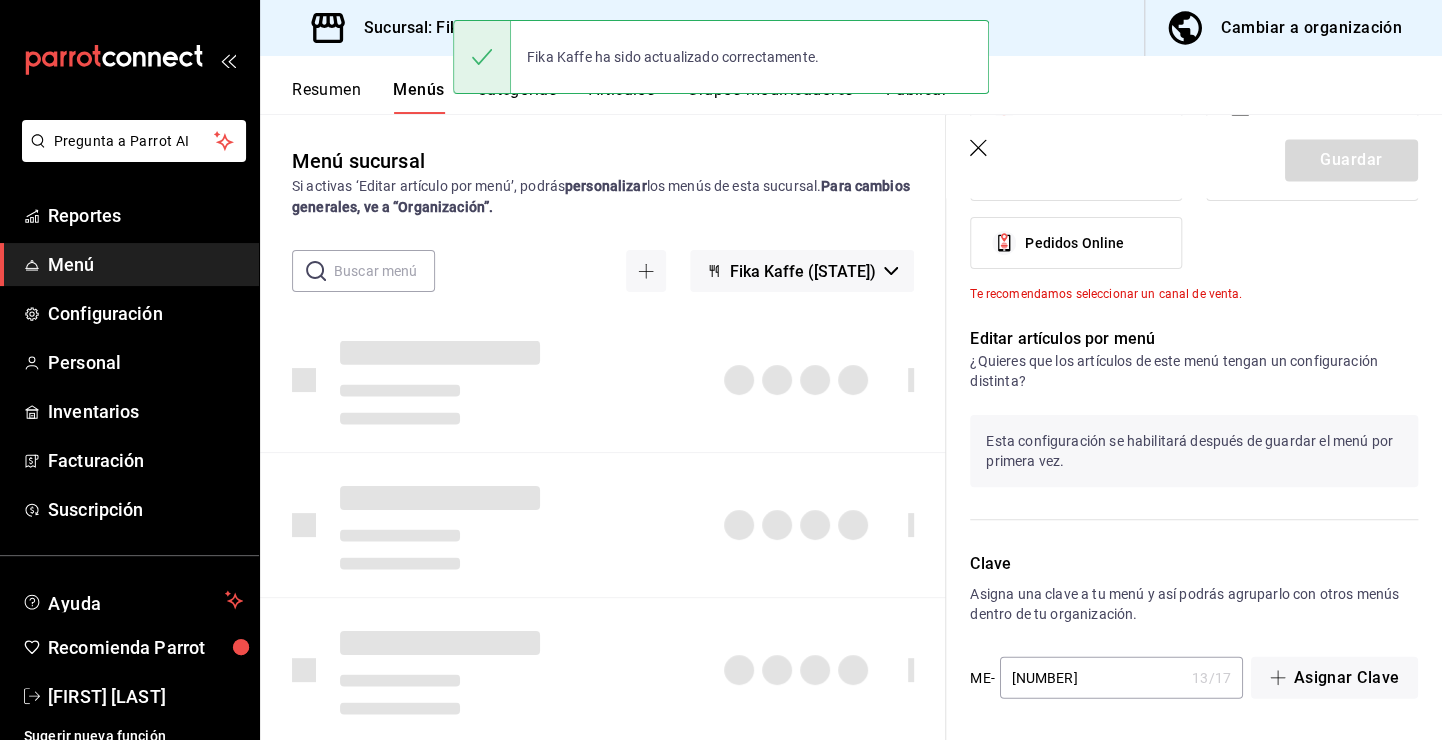 type 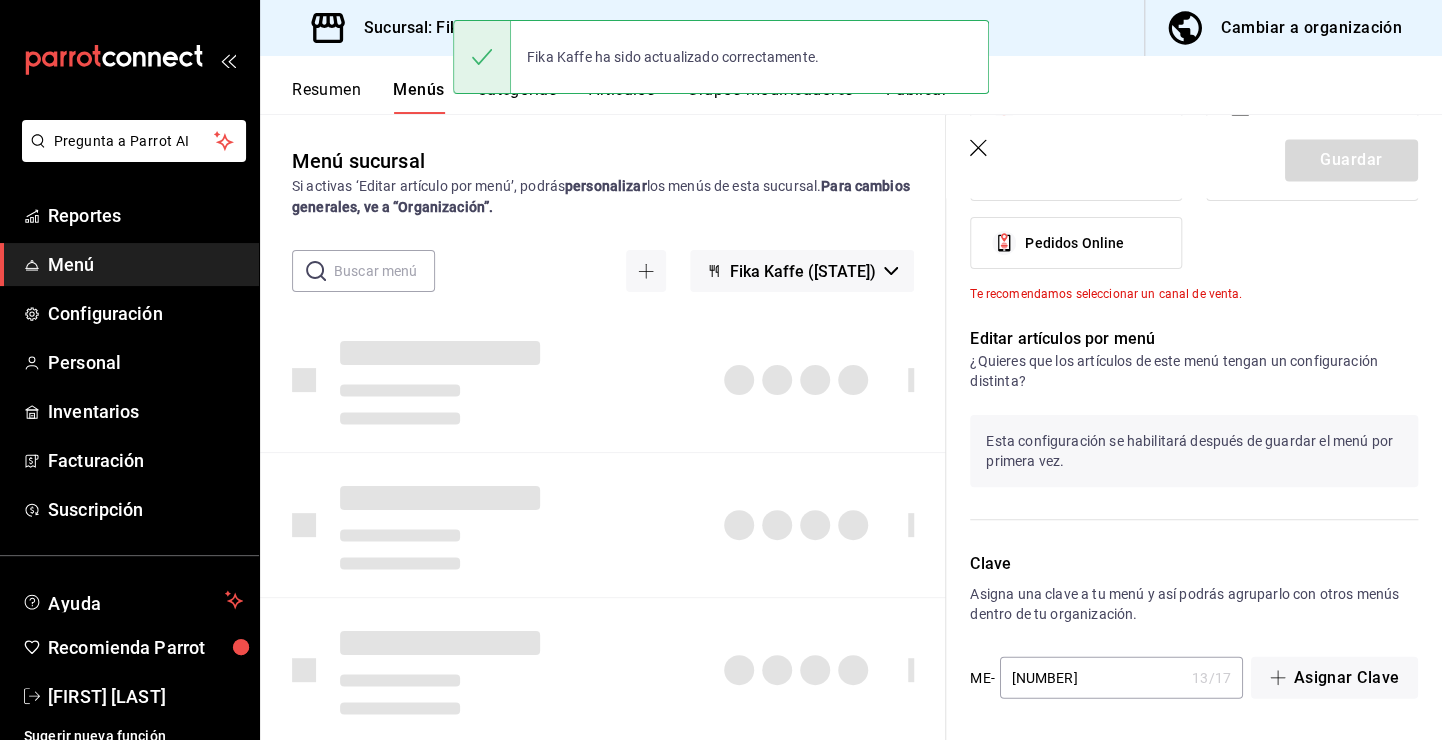 checkbox on "false" 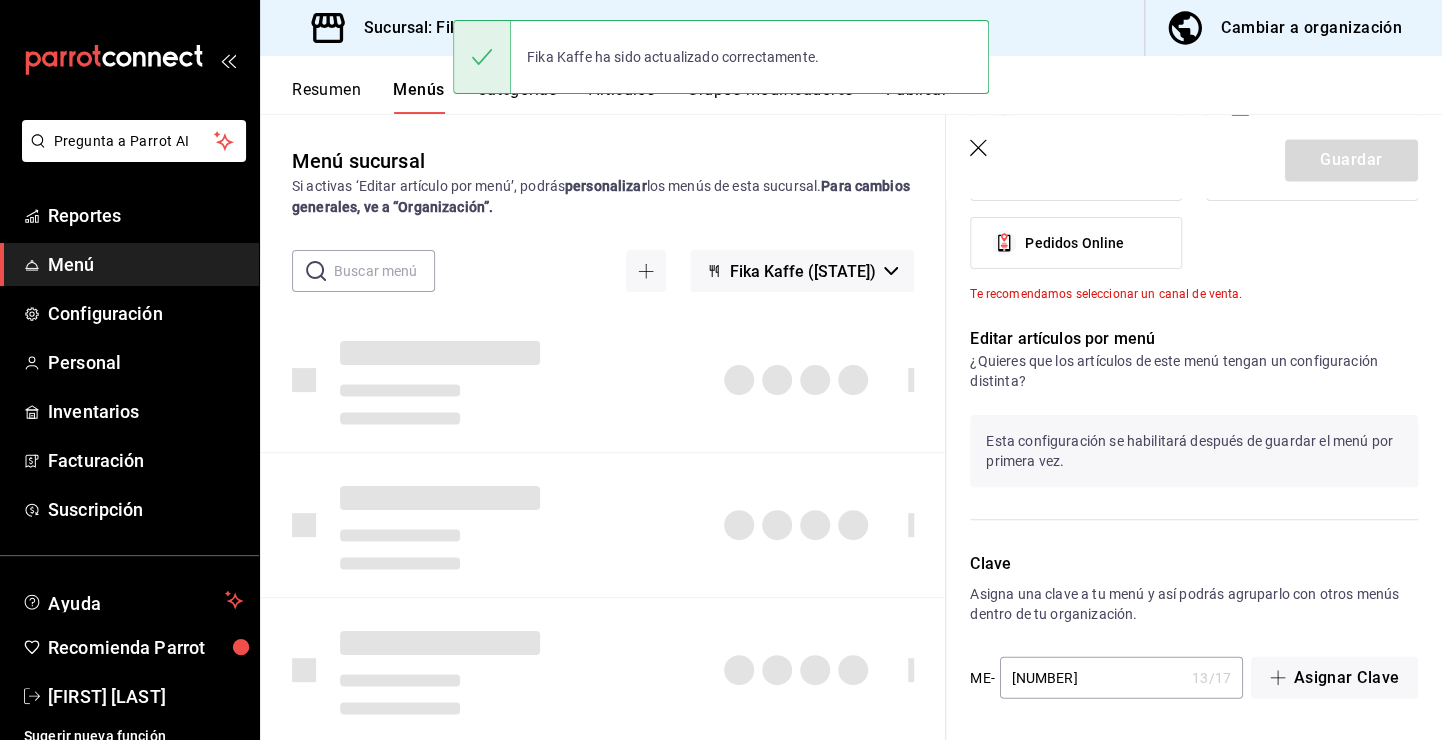 type on "[NUMBER]" 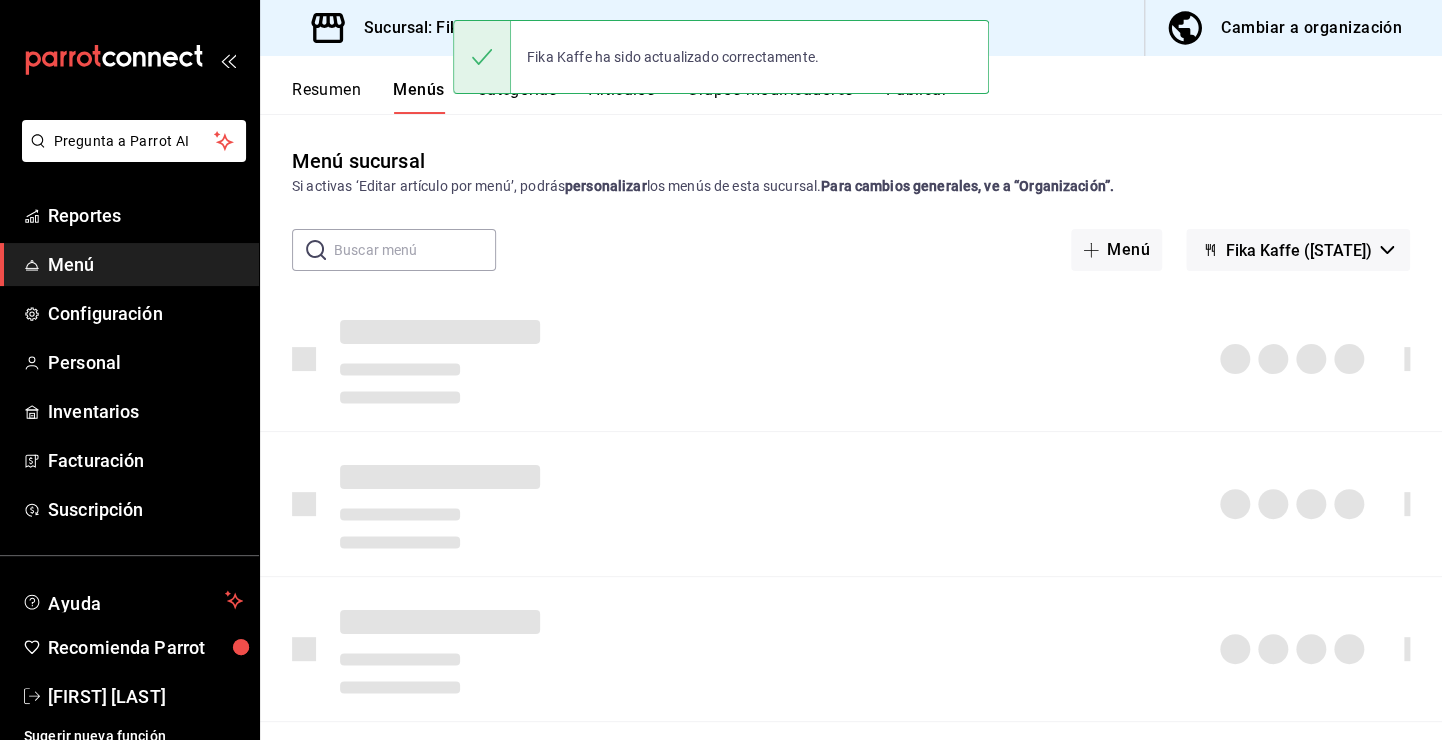 scroll, scrollTop: 0, scrollLeft: 0, axis: both 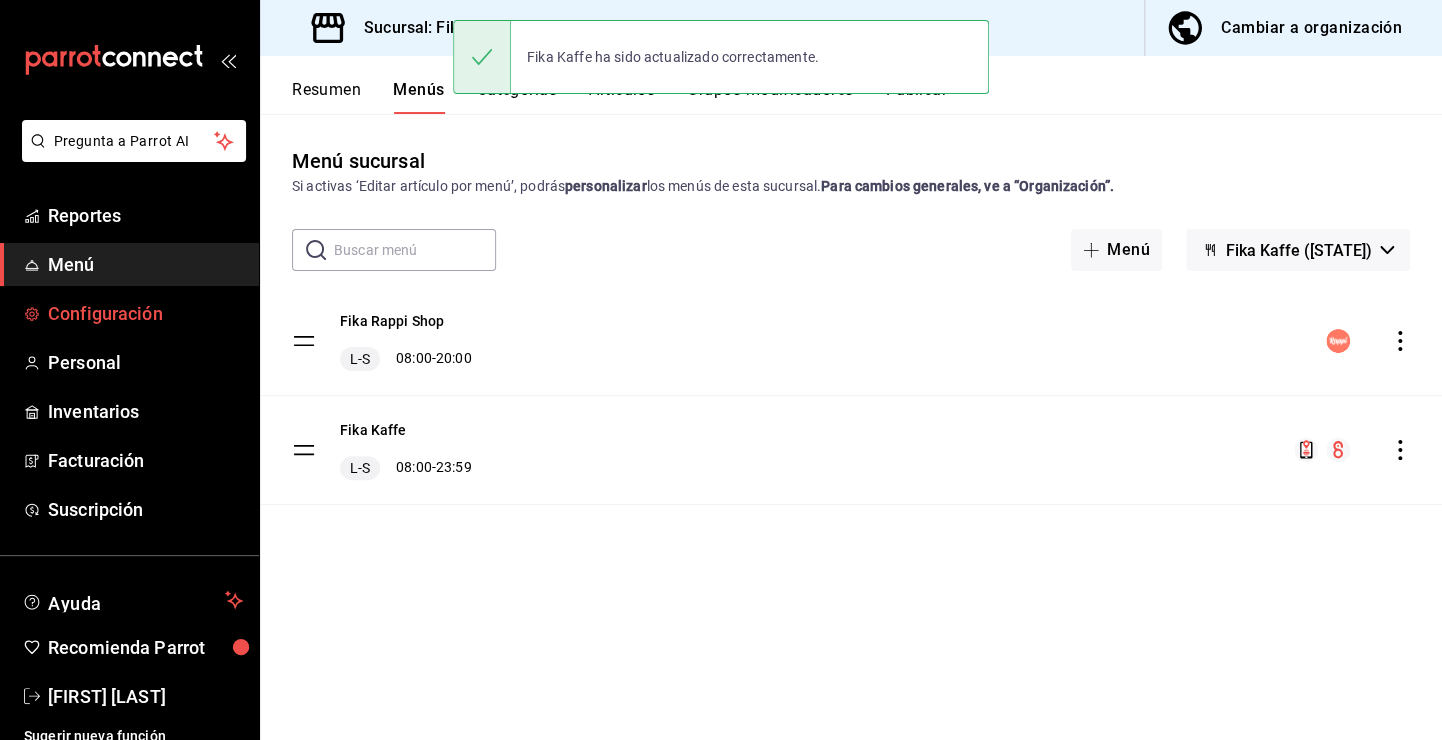 click on "Configuración" at bounding box center [145, 313] 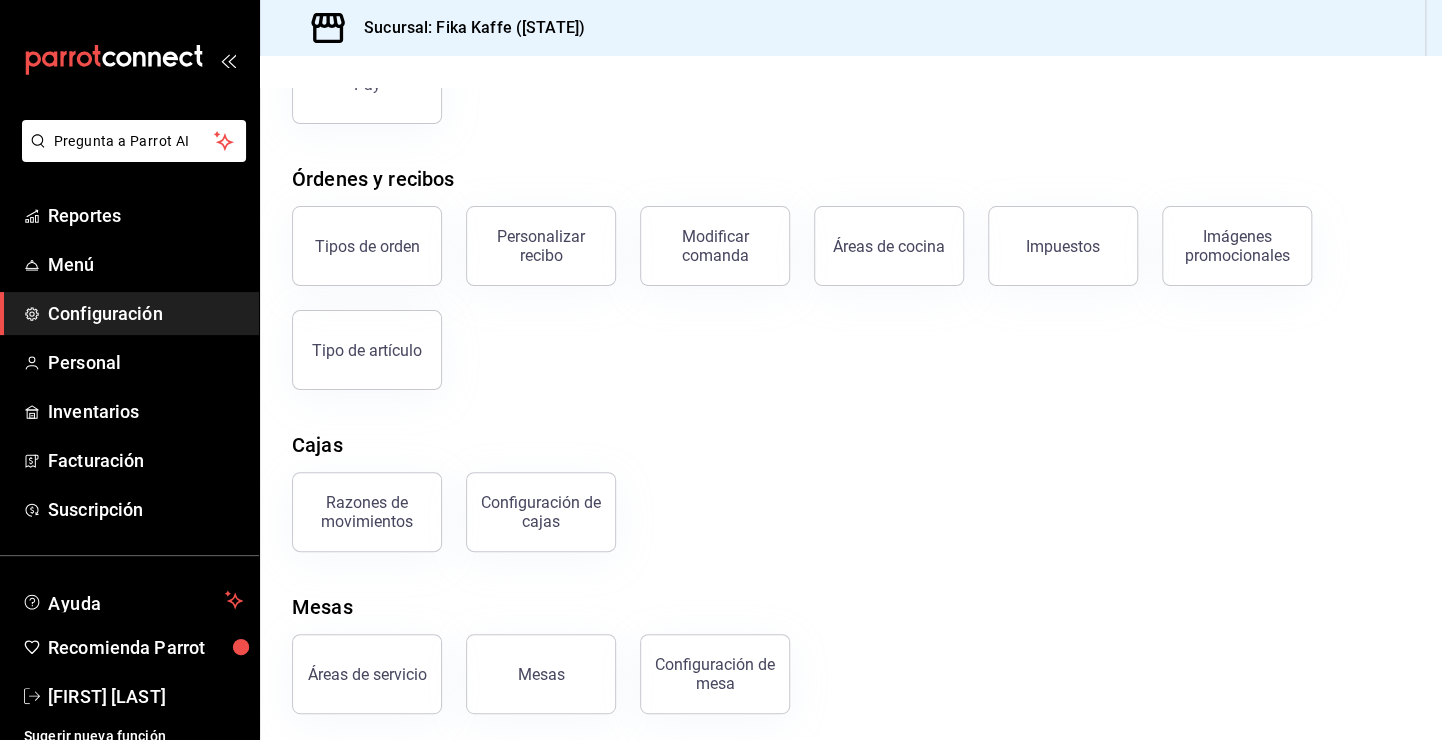 scroll, scrollTop: 274, scrollLeft: 0, axis: vertical 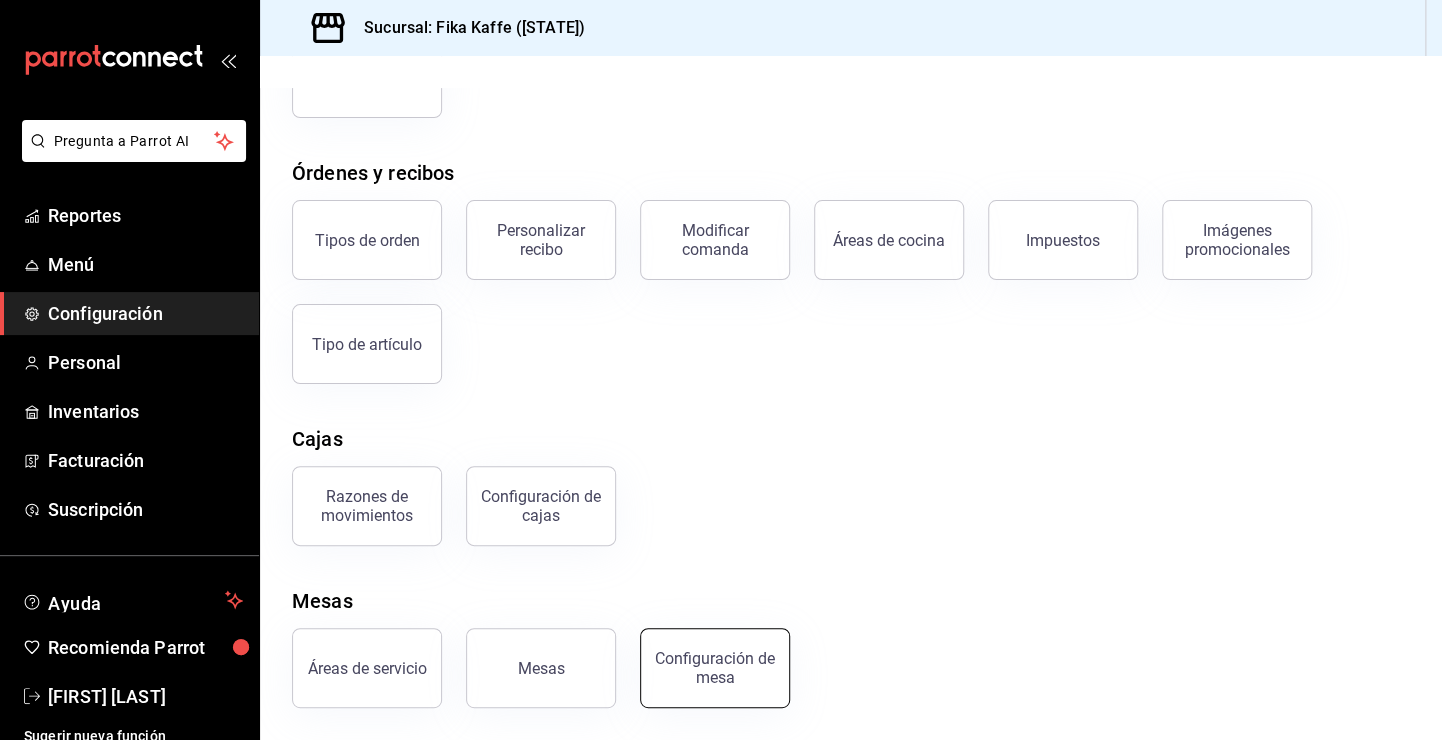 click on "Configuración de mesa" at bounding box center [715, 668] 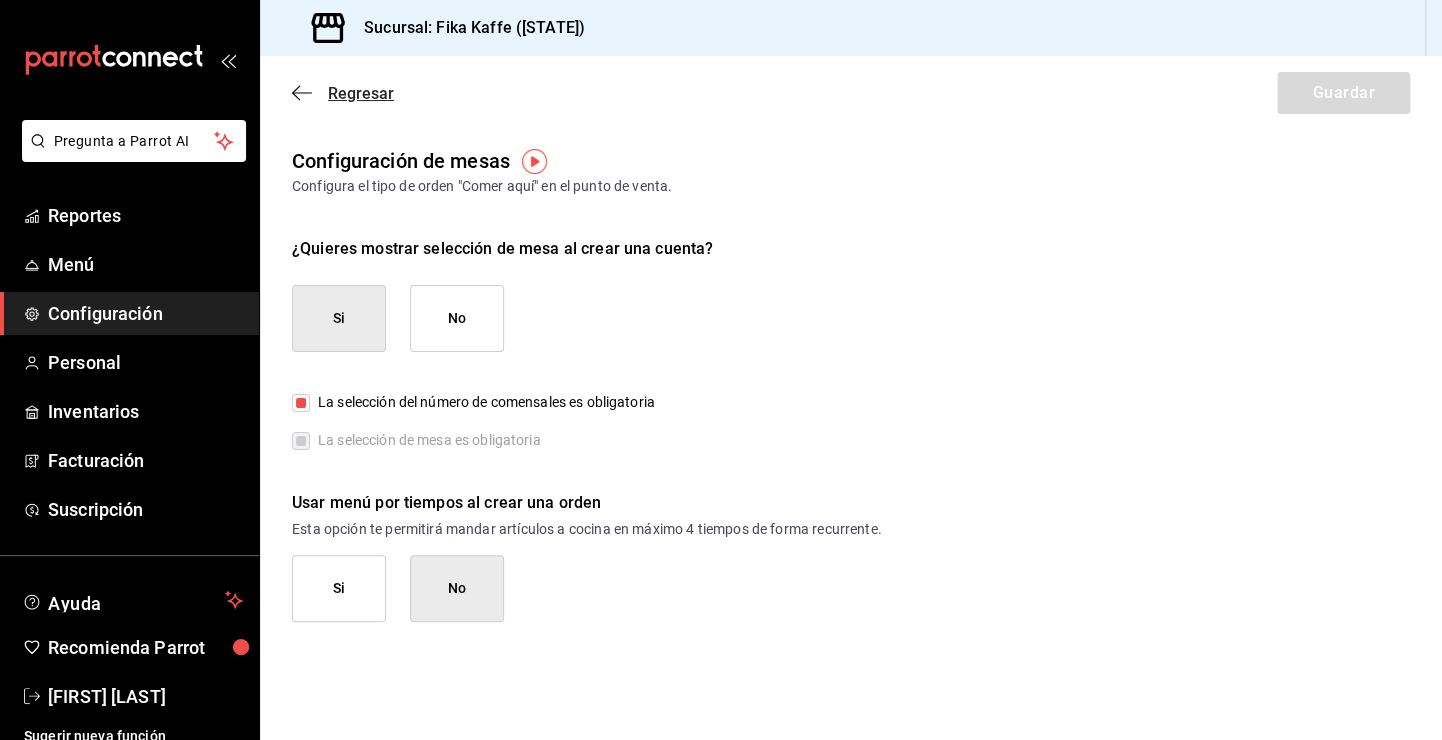 click on "Regresar" at bounding box center [361, 93] 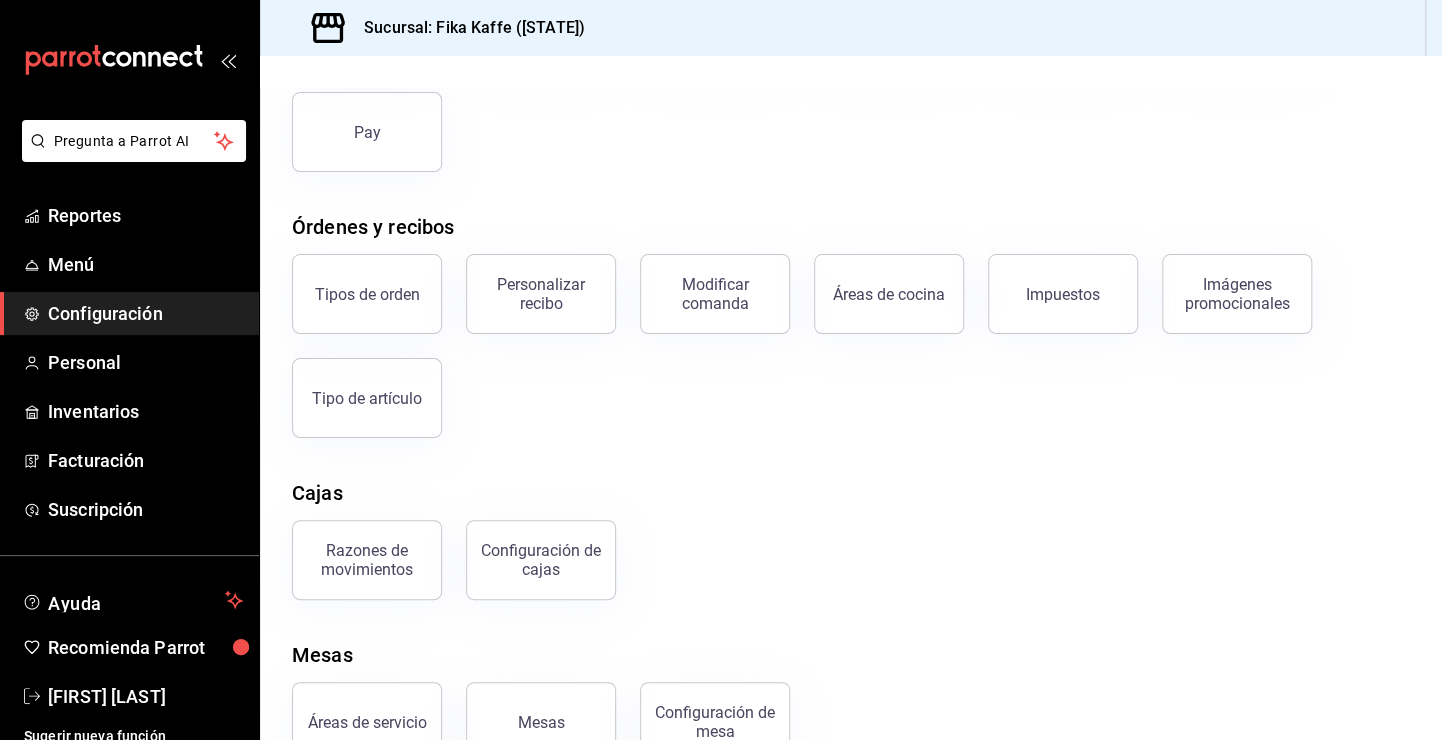 scroll, scrollTop: 274, scrollLeft: 0, axis: vertical 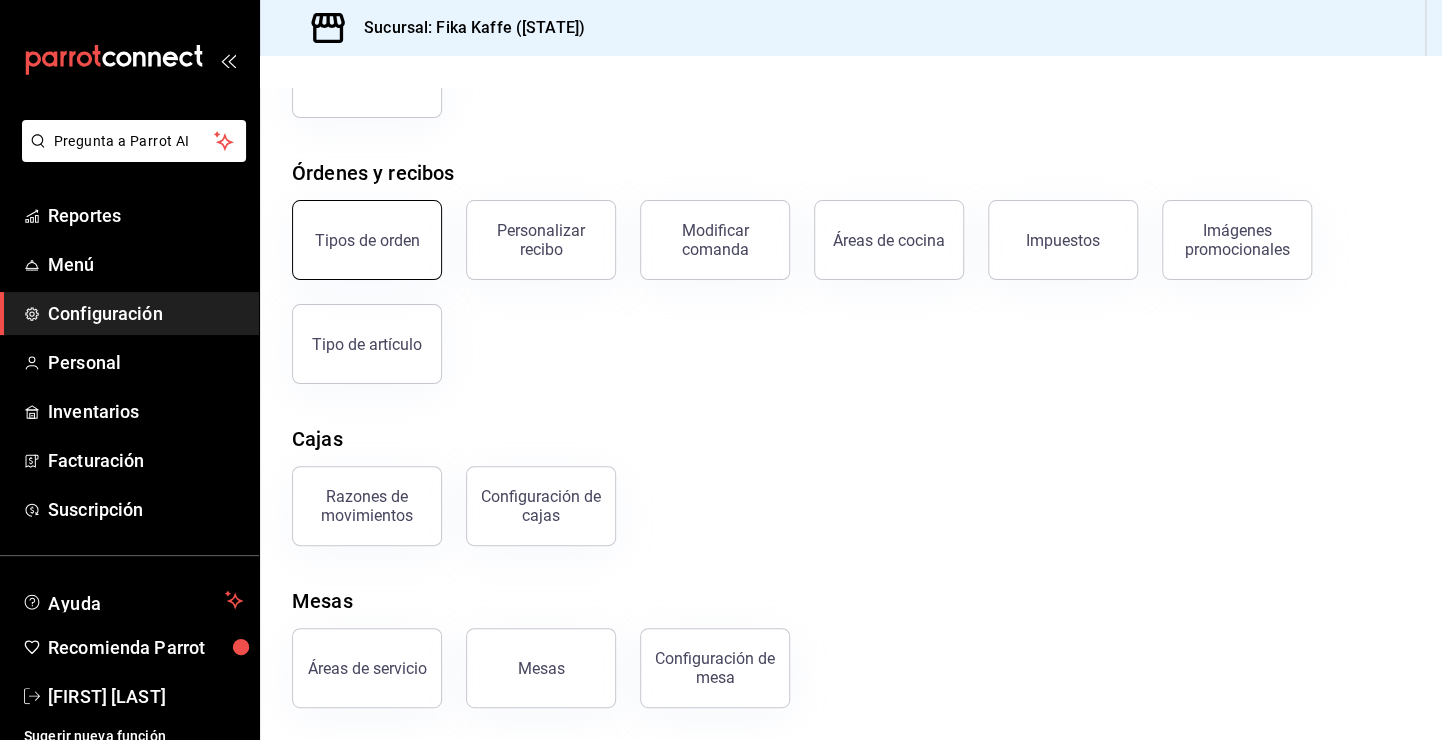click on "Tipos de orden" at bounding box center (367, 240) 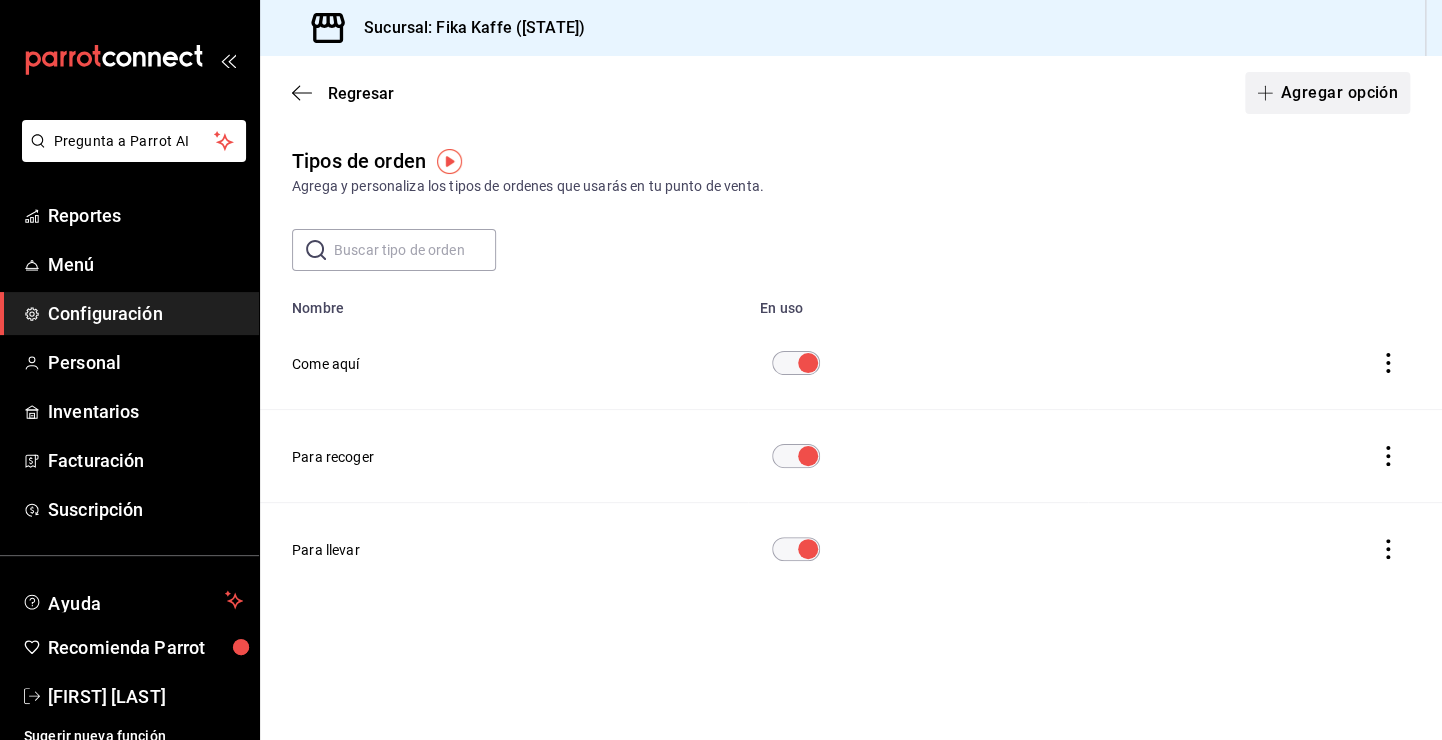 click on "Agregar opción" at bounding box center [1327, 93] 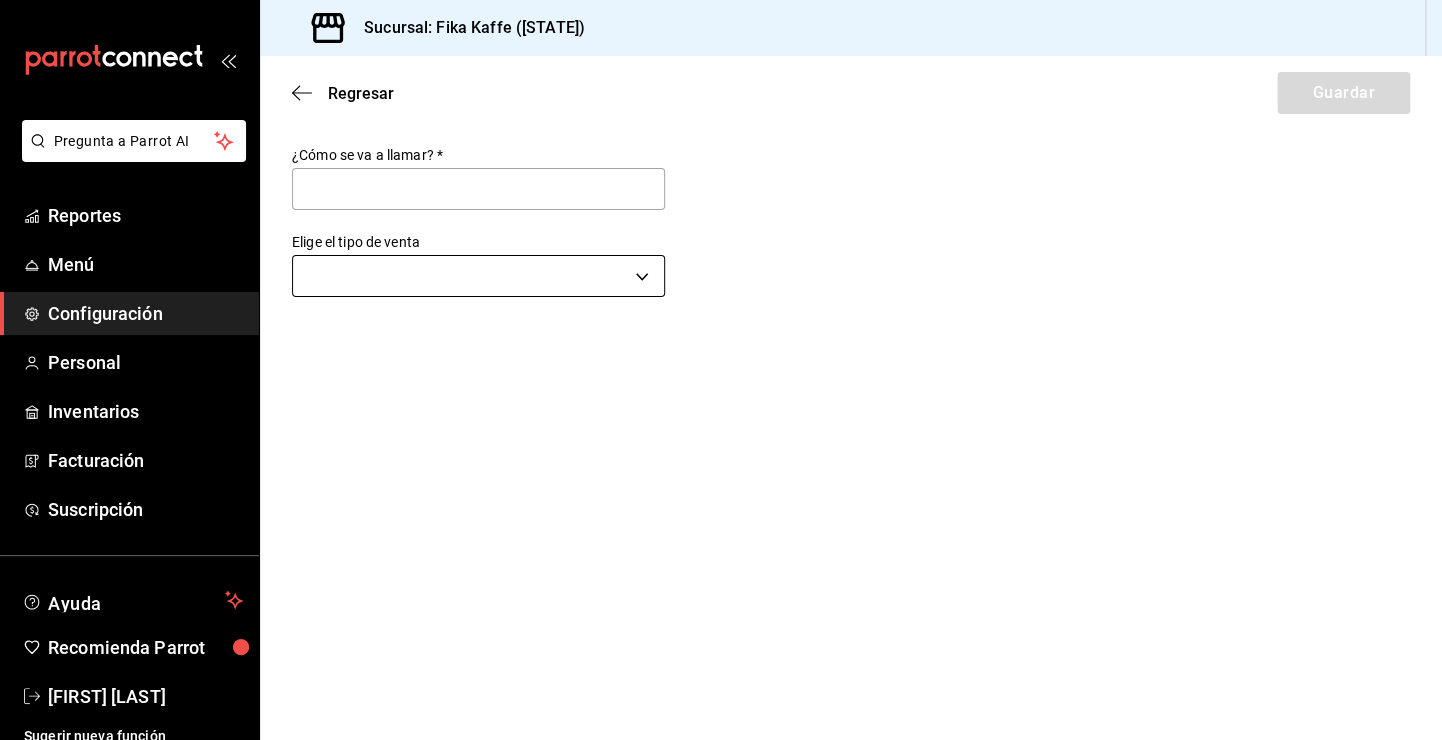 click on "Pregunta a Parrot AI Reportes   Menú   Configuración   Personal   Inventarios   Facturación   Suscripción   Ayuda Recomienda Parrot   [FIRST] [LAST]   Sugerir nueva función   Sucursal: Fika Kaffe ([STATE]) Regresar Guardar ¿Cómo se va a llamar?   * Elige el tipo de venta ​ GANA 1 MES GRATIS EN TU SUSCRIPCIÓN AQUÍ ¿Recuerdas cómo empezó tu restaurante?
Hoy puedes ayudar a un colega a tener el mismo cambio que tú viviste.
Recomienda Parrot directamente desde tu Portal Administrador.
Es fácil y rápido.
🎁 Por cada restaurante que se una, ganas 1 mes gratis. Ver video tutorial Ir a video Pregunta a Parrot AI Reportes   Menú   Configuración   Personal   Inventarios   Facturación   Suscripción   Ayuda Recomienda Parrot   [FIRST] [LAST]   Sugerir nueva función   Visitar centro de ayuda ([PHONE]) [EMAIL] Visitar centro de ayuda ([PHONE]) [EMAIL]" at bounding box center (721, 370) 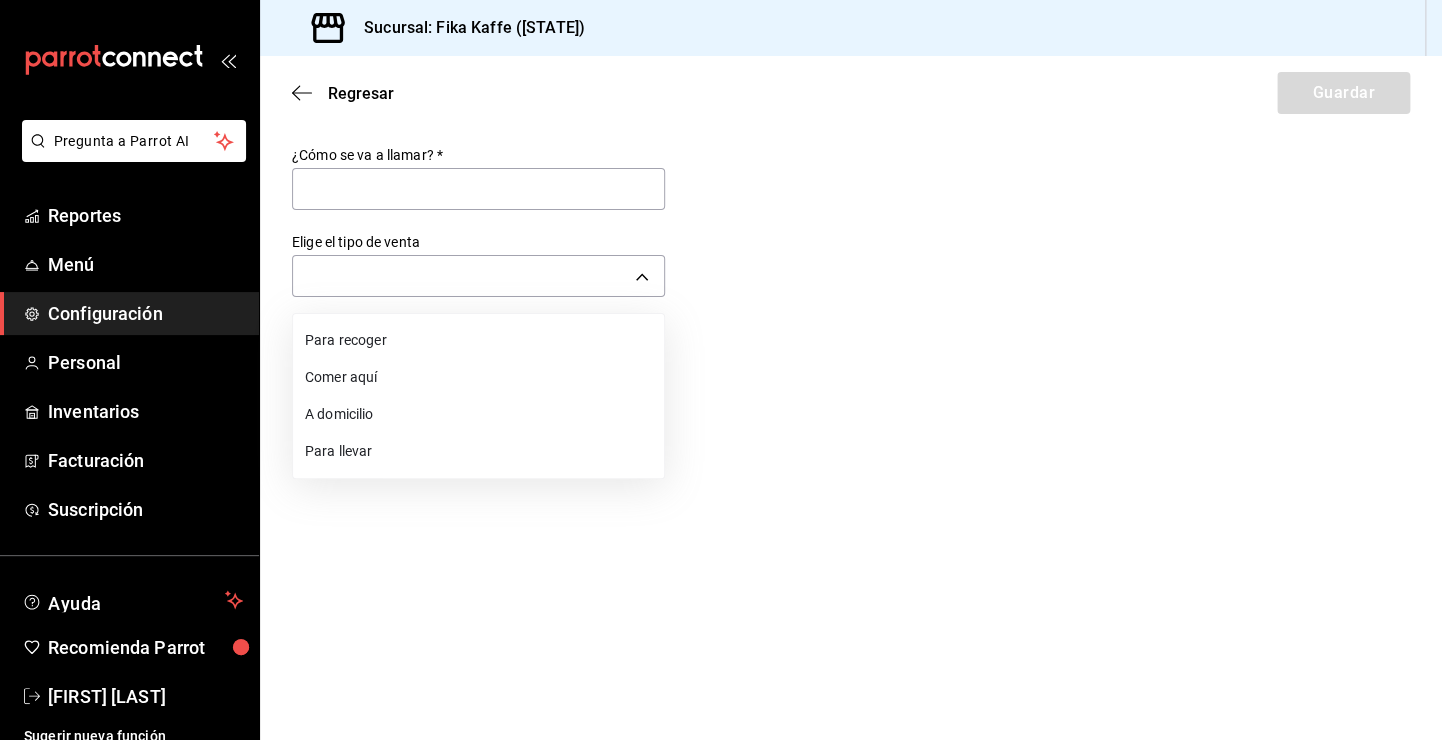 click at bounding box center (721, 370) 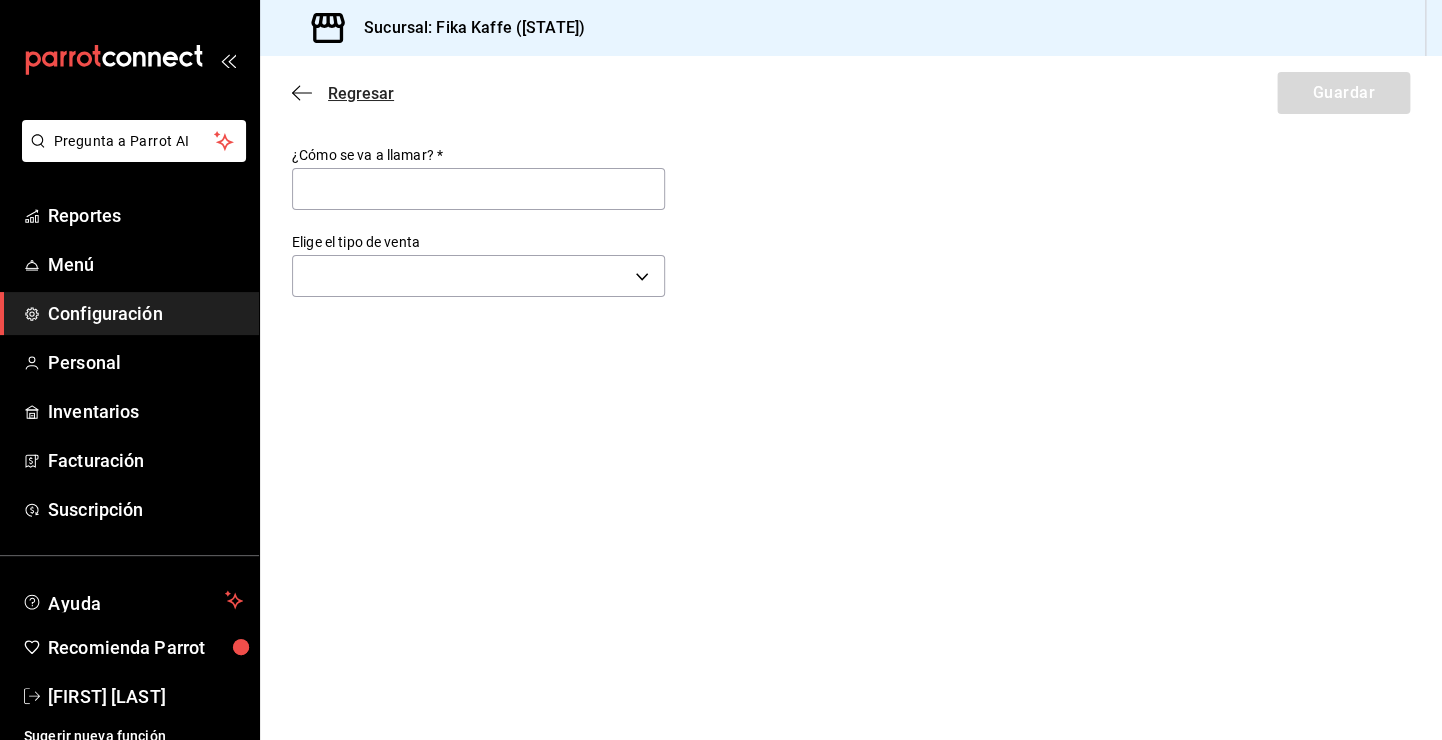 click 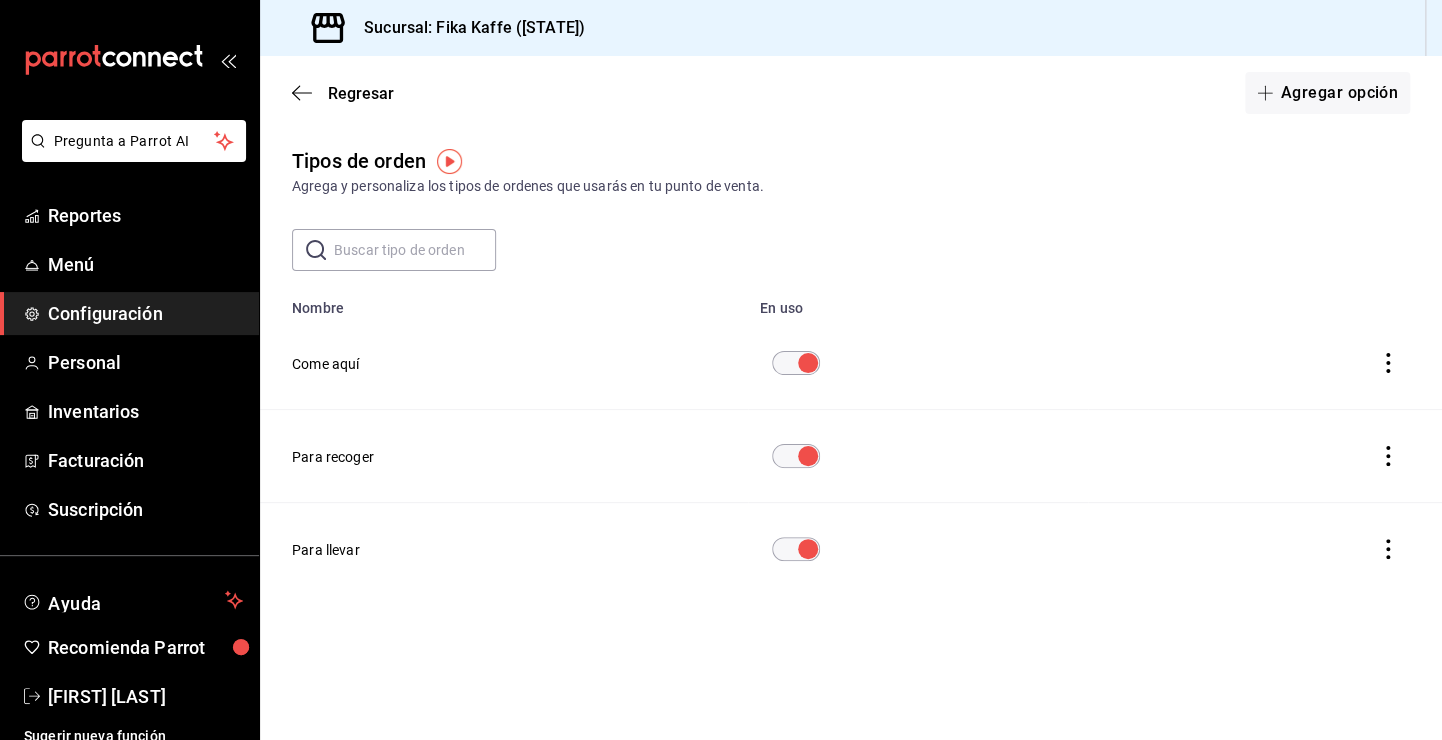 click on "Regresar Agregar opción" at bounding box center [851, 93] 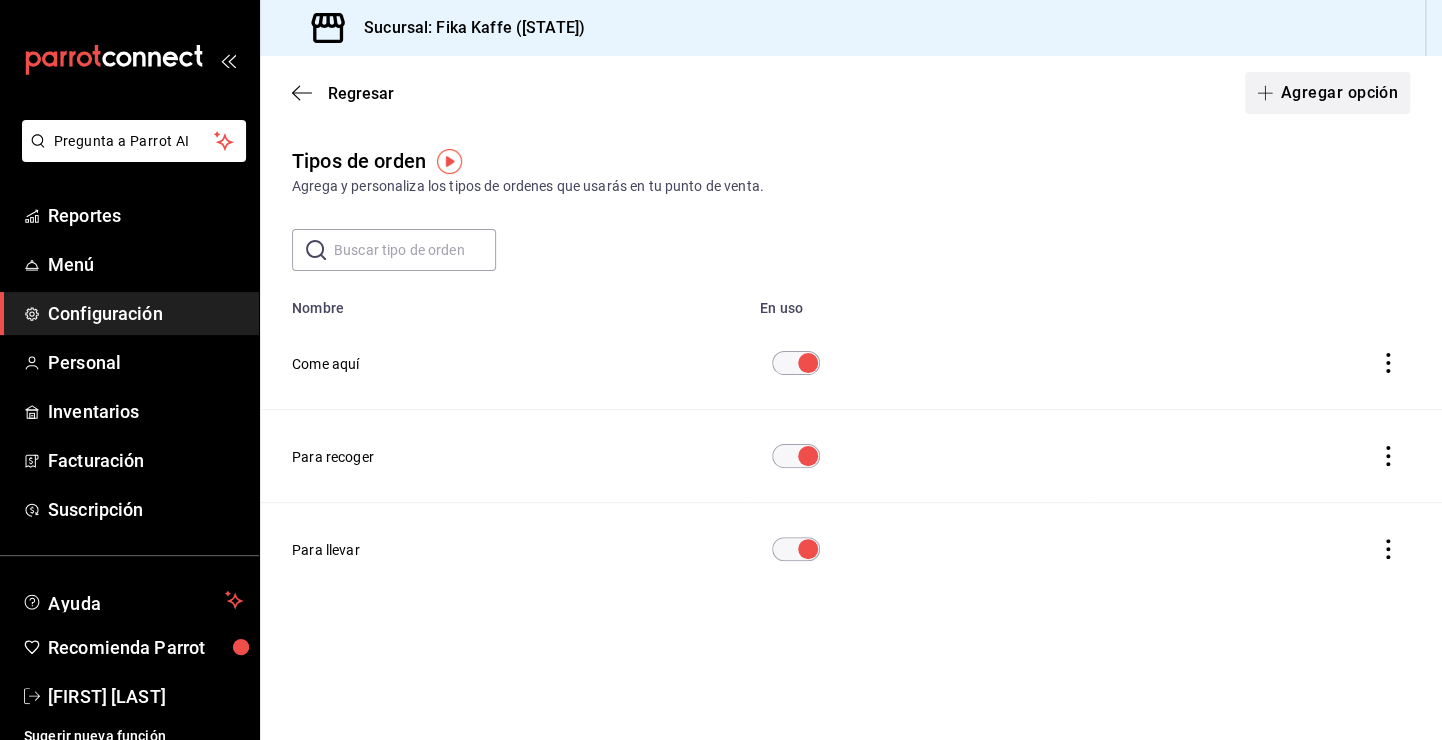 click on "Agregar opción" at bounding box center (1327, 93) 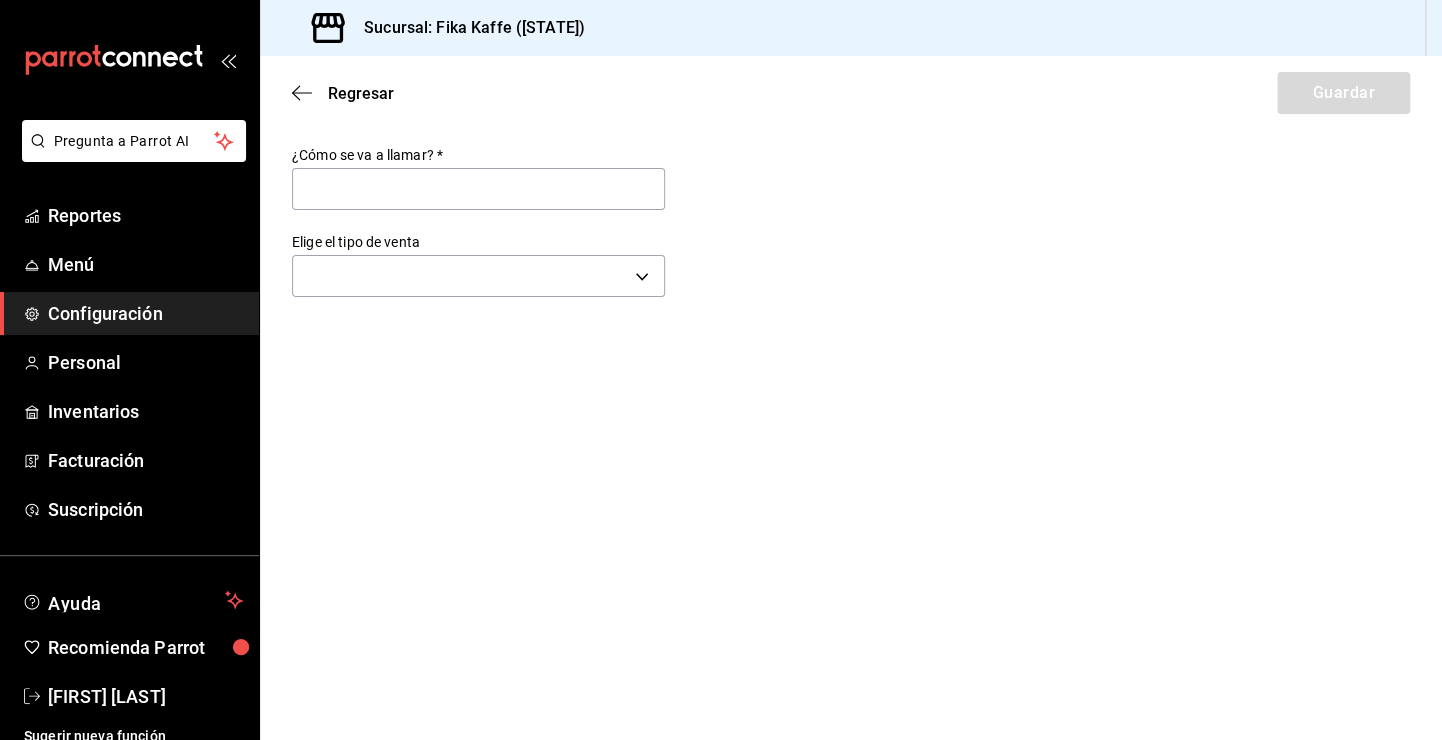 click on "Regresar Guardar ¿Cómo se va a llamar?   * Elige el tipo de venta ​" at bounding box center (851, 398) 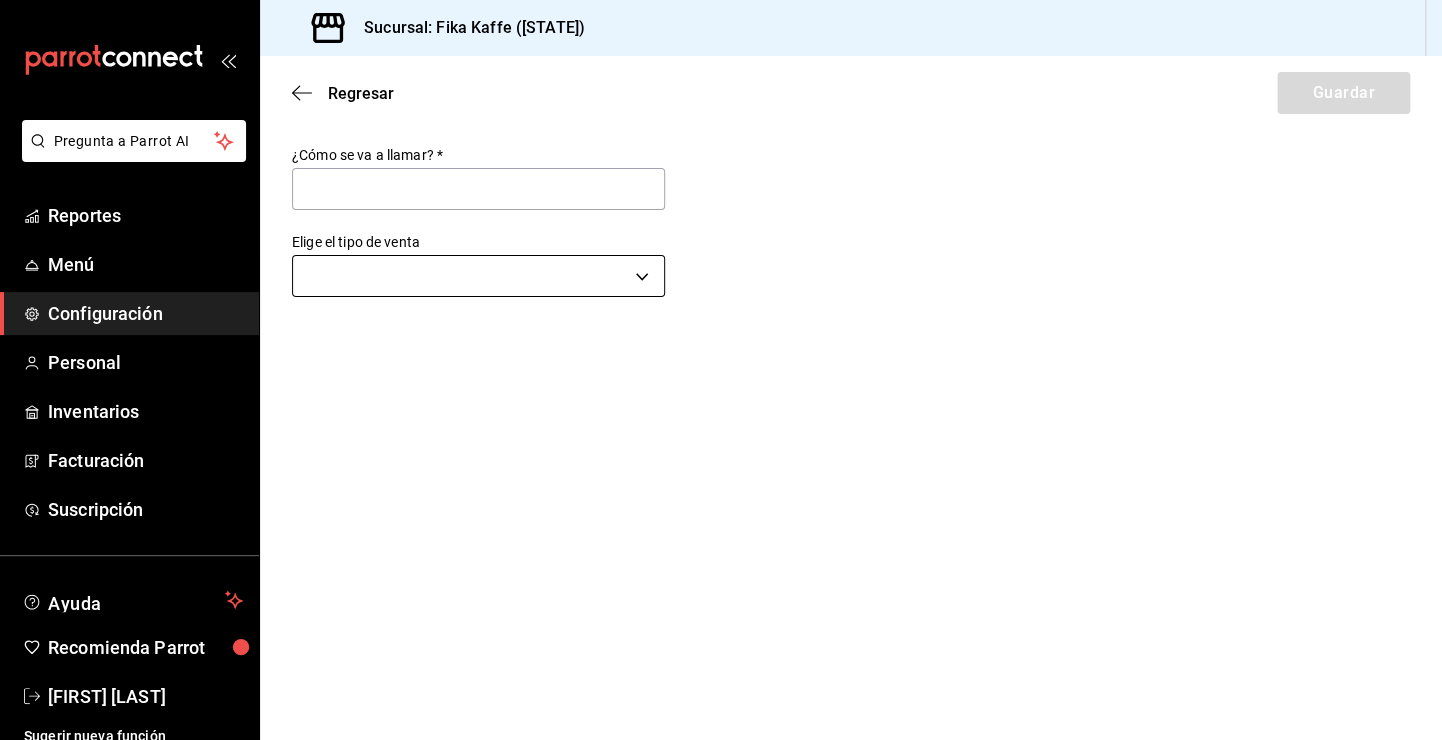 click on "Pregunta a Parrot AI Reportes   Menú   Configuración   Personal   Inventarios   Facturación   Suscripción   Ayuda Recomienda Parrot   [FIRST] [LAST]   Sugerir nueva función   Sucursal: Fika Kaffe ([STATE]) Regresar Guardar ¿Cómo se va a llamar?   * Elige el tipo de venta ​ GANA 1 MES GRATIS EN TU SUSCRIPCIÓN AQUÍ ¿Recuerdas cómo empezó tu restaurante?
Hoy puedes ayudar a un colega a tener el mismo cambio que tú viviste.
Recomienda Parrot directamente desde tu Portal Administrador.
Es fácil y rápido.
🎁 Por cada restaurante que se una, ganas 1 mes gratis. Ver video tutorial Ir a video Pregunta a Parrot AI Reportes   Menú   Configuración   Personal   Inventarios   Facturación   Suscripción   Ayuda Recomienda Parrot   [FIRST] [LAST]   Sugerir nueva función   Visitar centro de ayuda ([PHONE]) [EMAIL] Visitar centro de ayuda ([PHONE]) [EMAIL]" at bounding box center (721, 370) 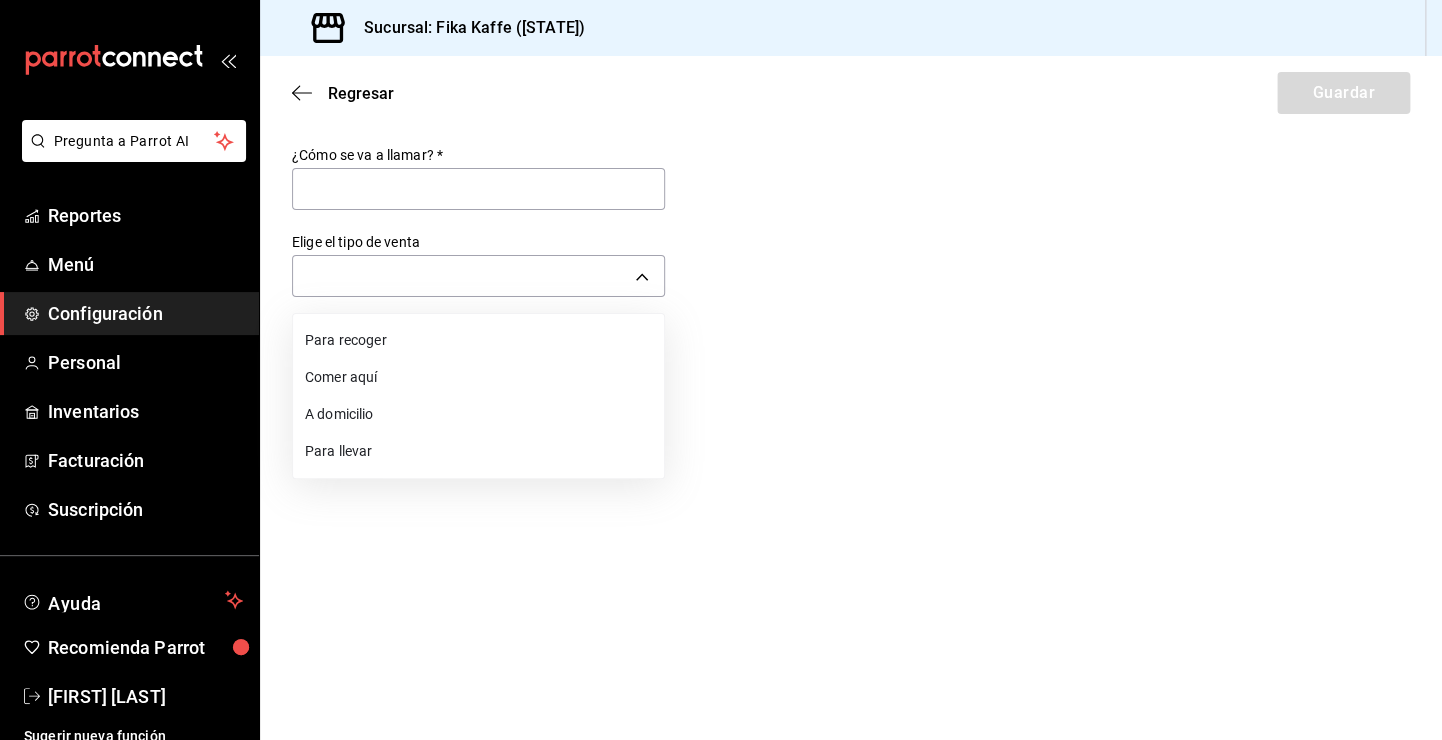 click at bounding box center (721, 370) 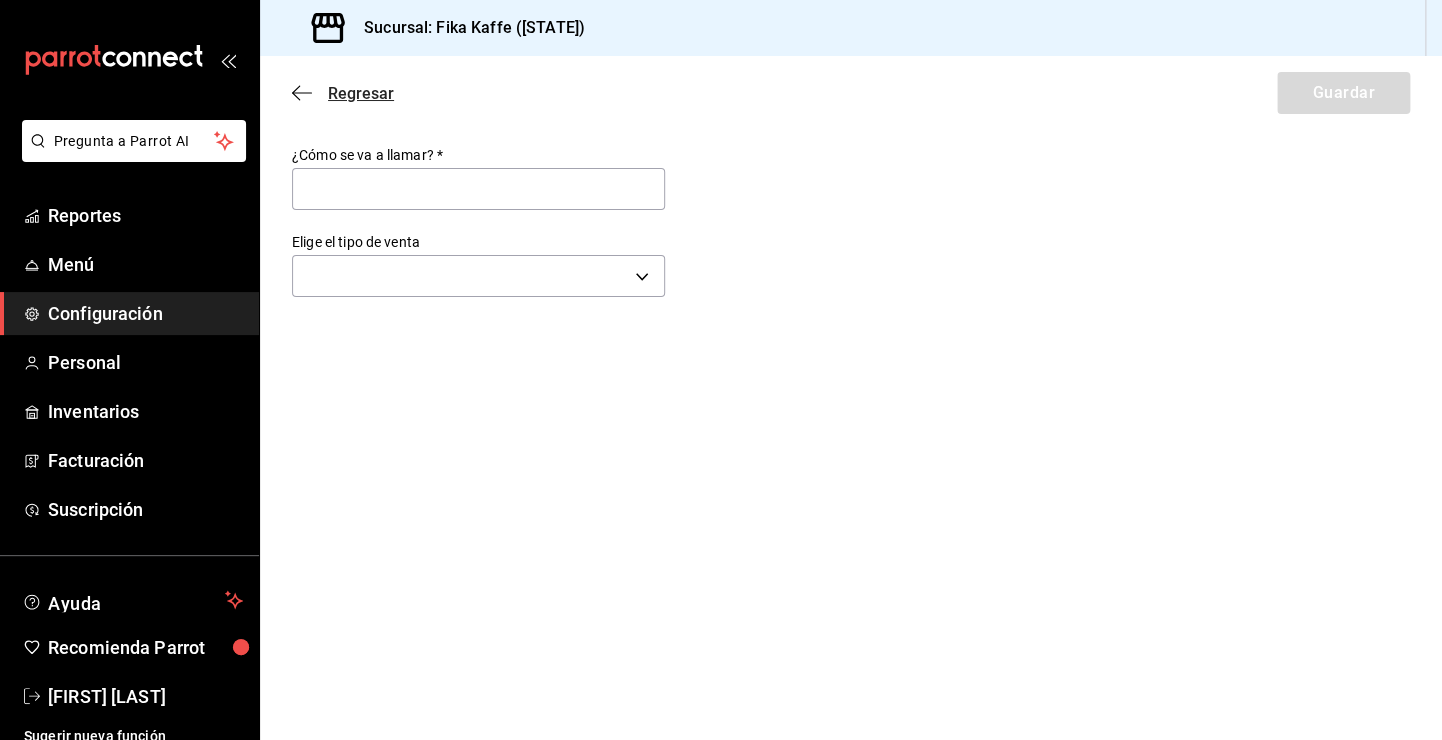 click 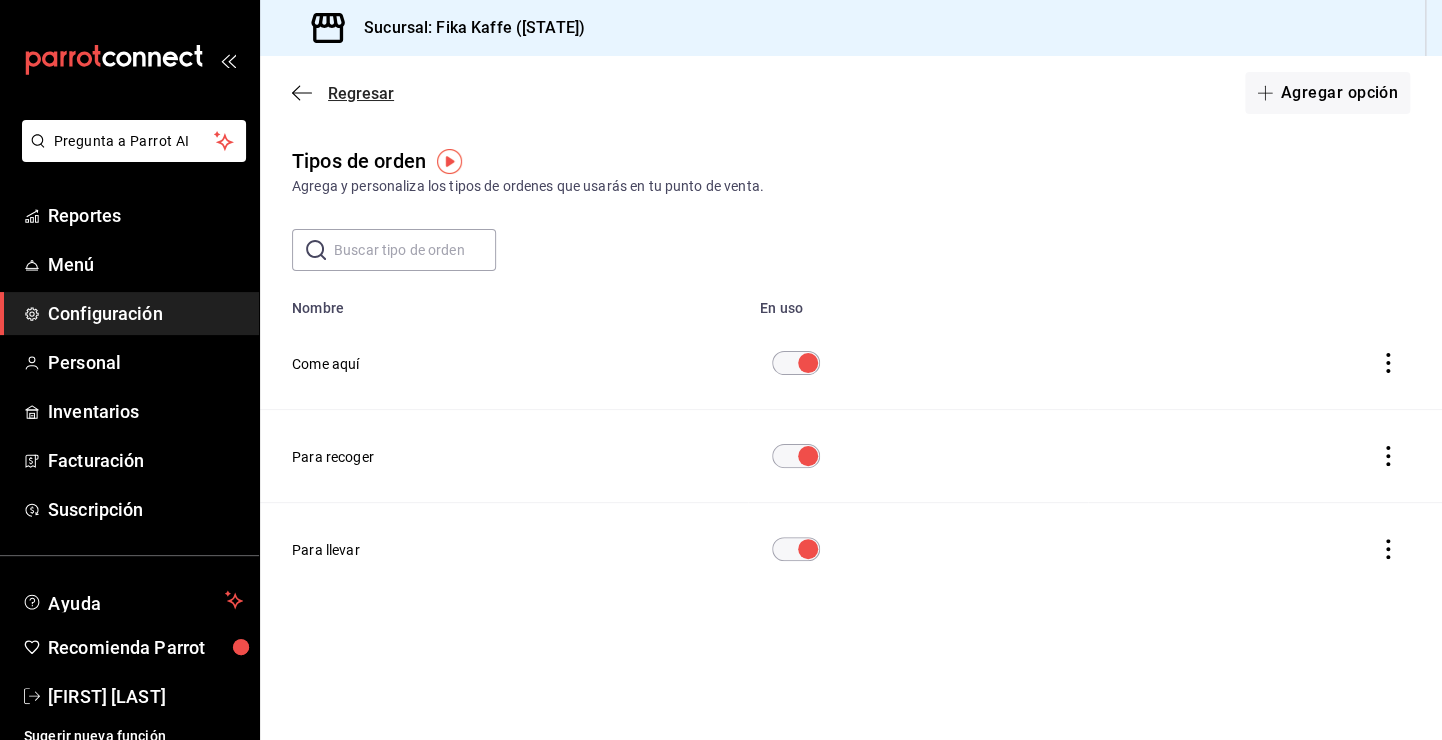 click on "Regresar" at bounding box center [361, 93] 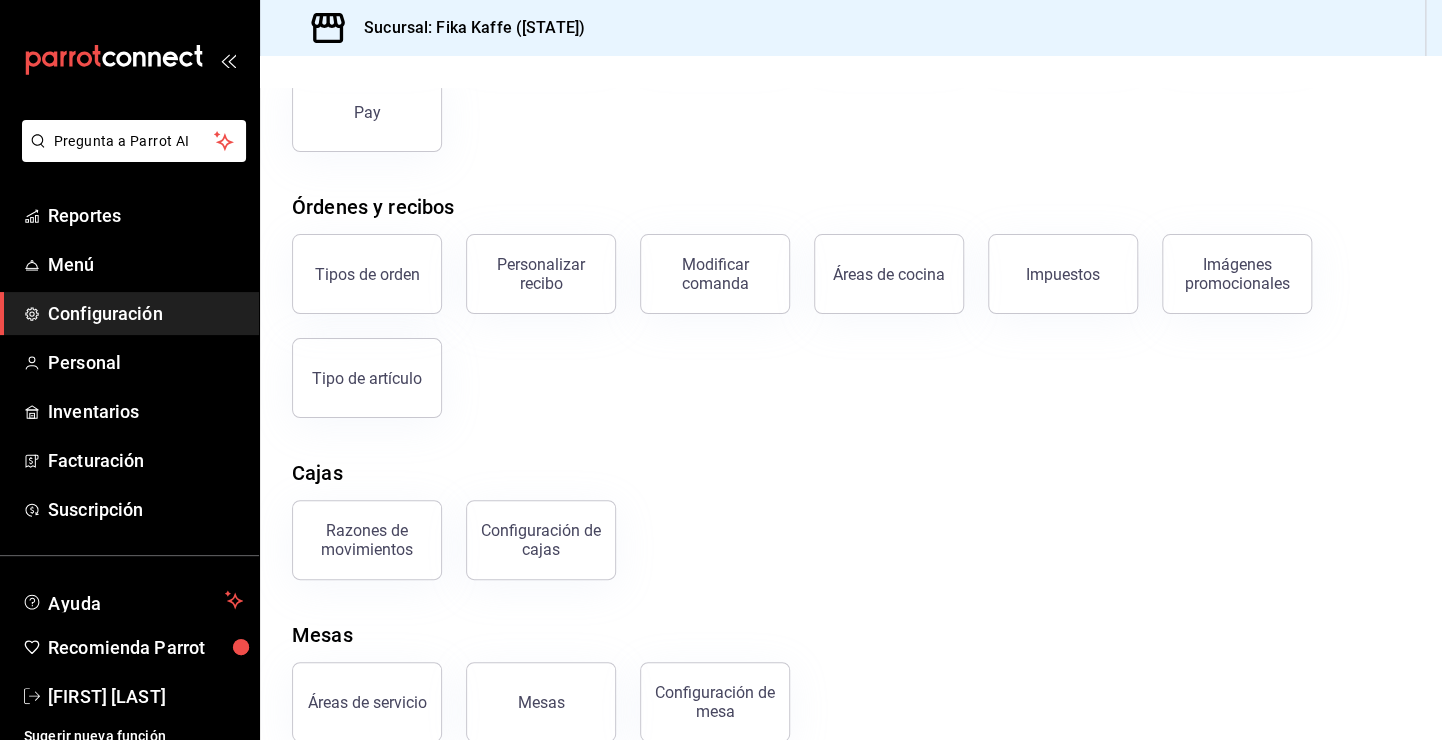 scroll, scrollTop: 274, scrollLeft: 0, axis: vertical 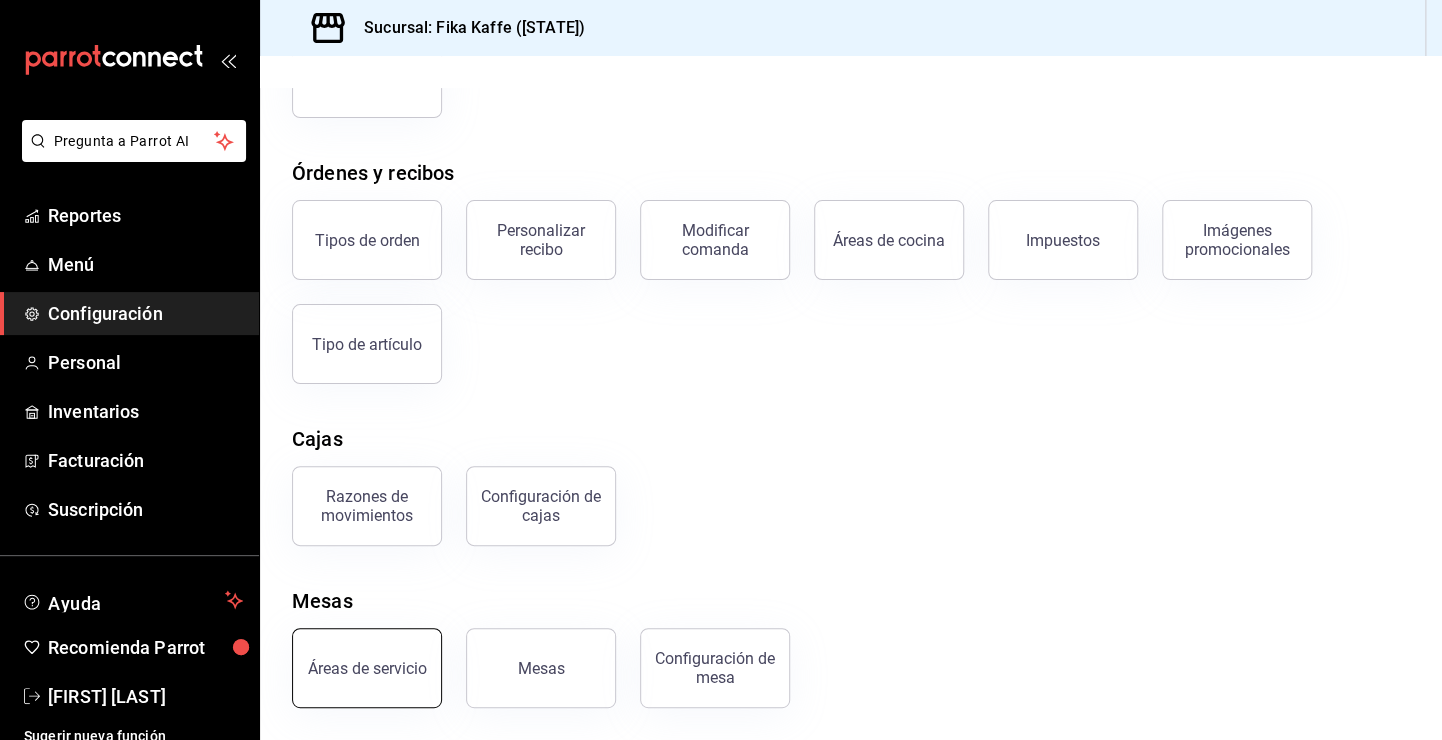 click on "Áreas de servicio" at bounding box center [367, 668] 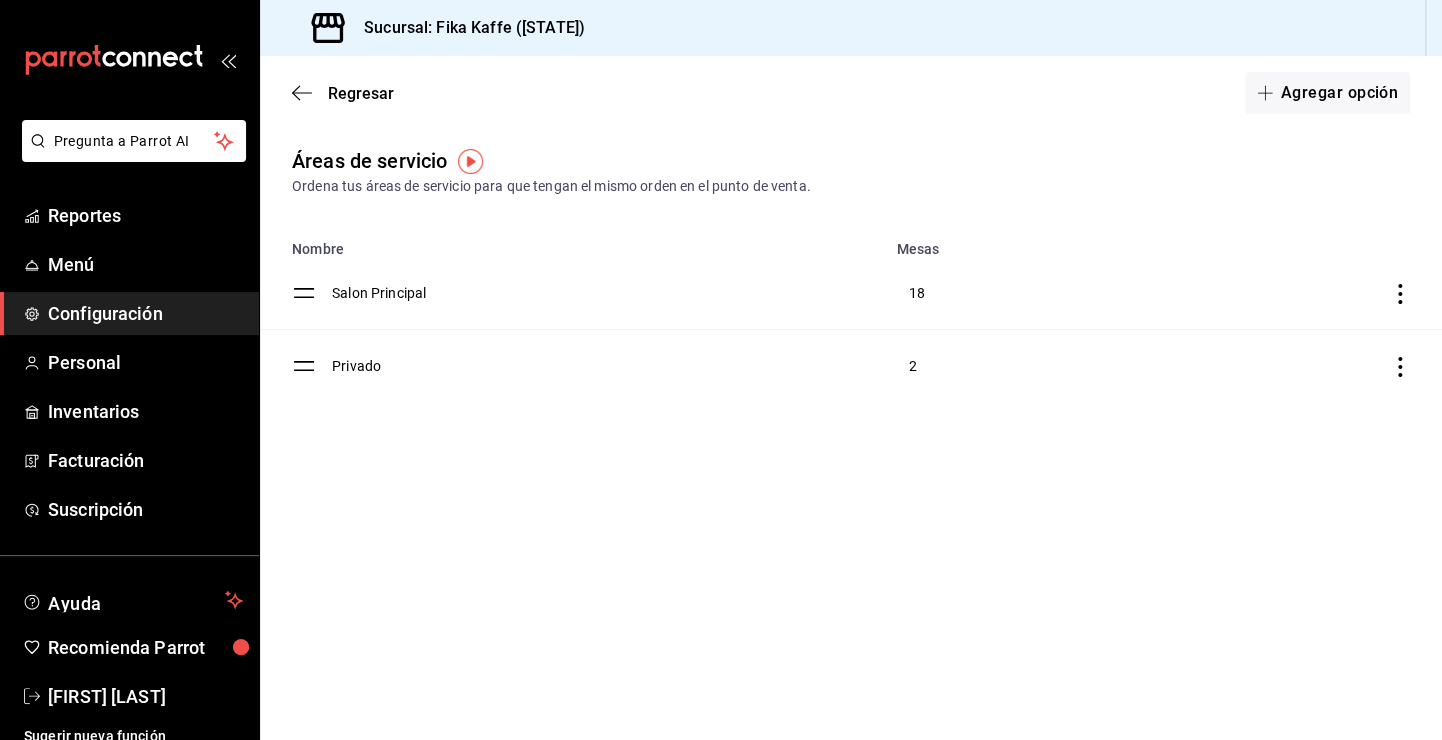 click on "Regresar Agregar opción" at bounding box center [851, 93] 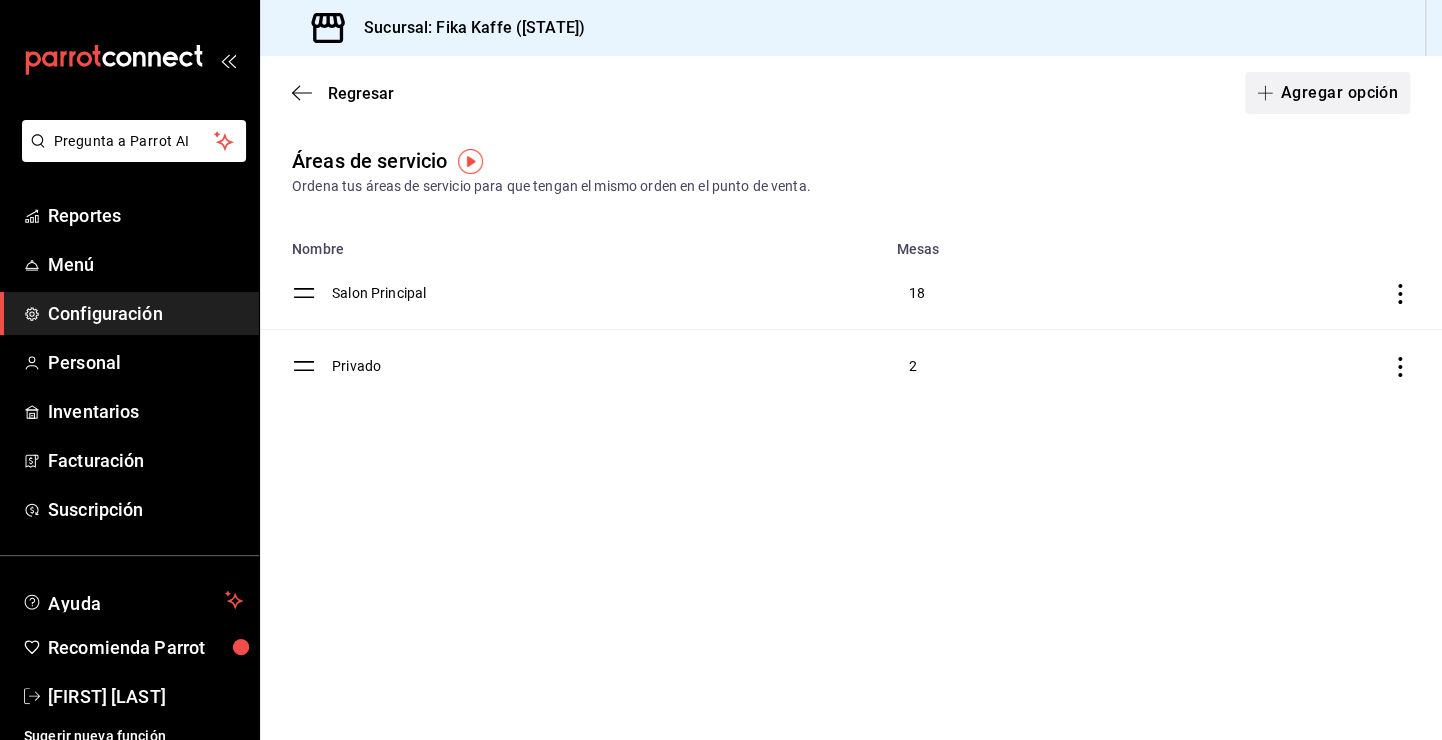 click on "Agregar opción" at bounding box center [1327, 93] 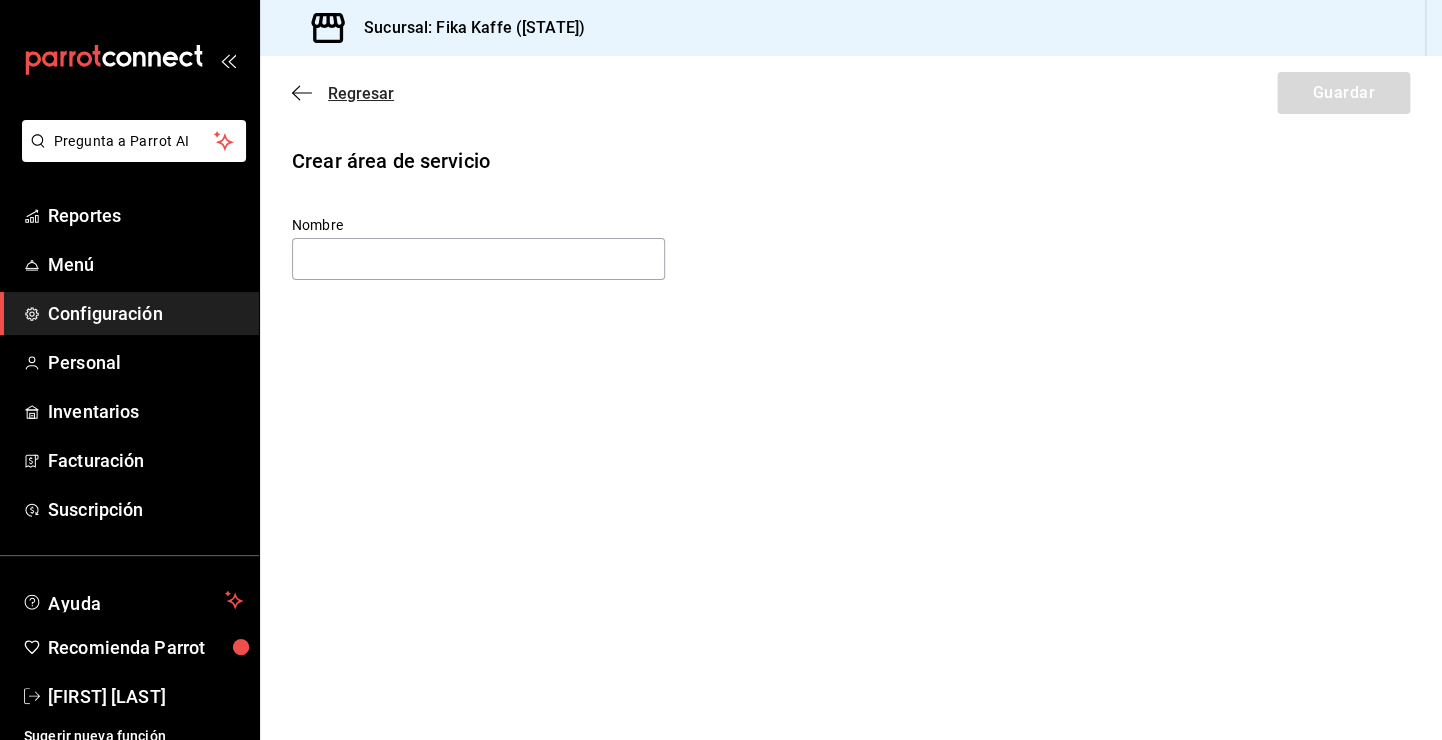 click 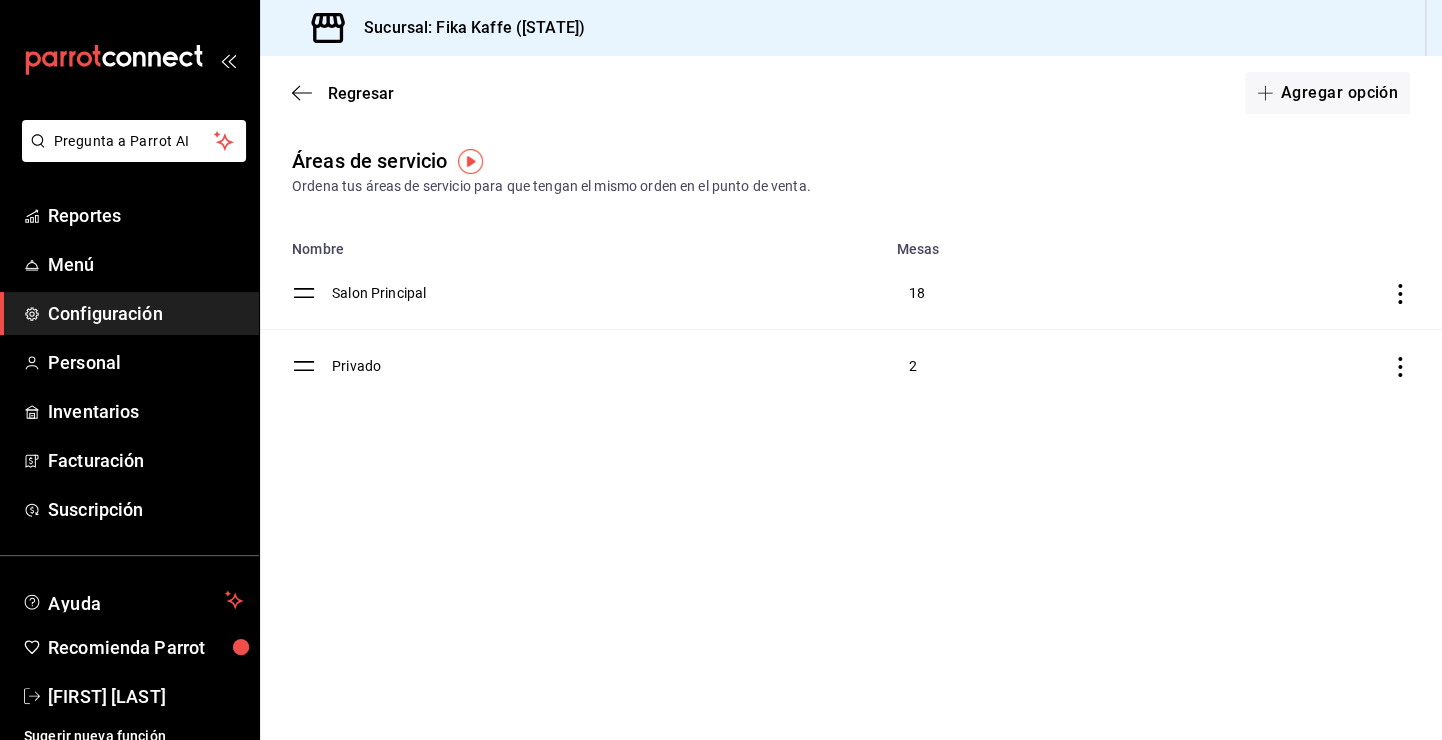 click 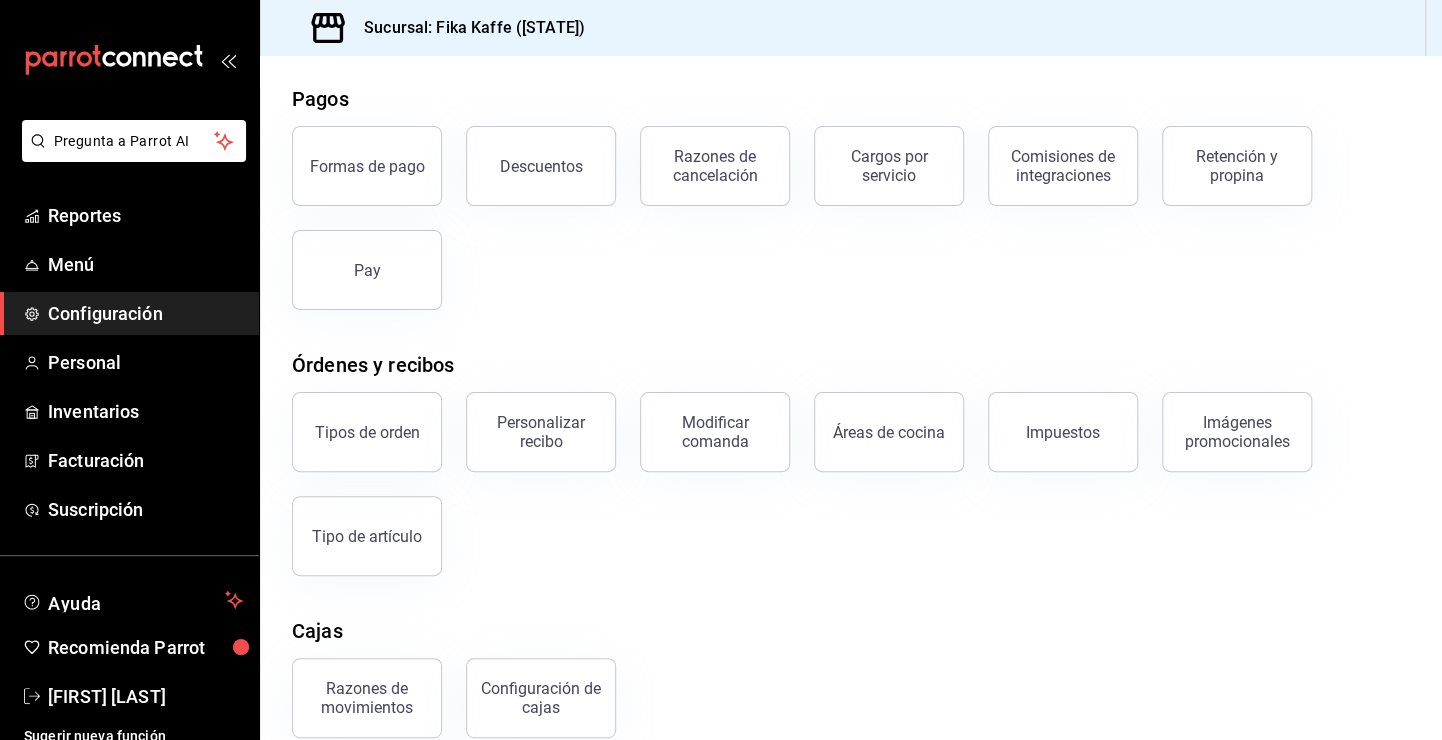 scroll, scrollTop: 74, scrollLeft: 0, axis: vertical 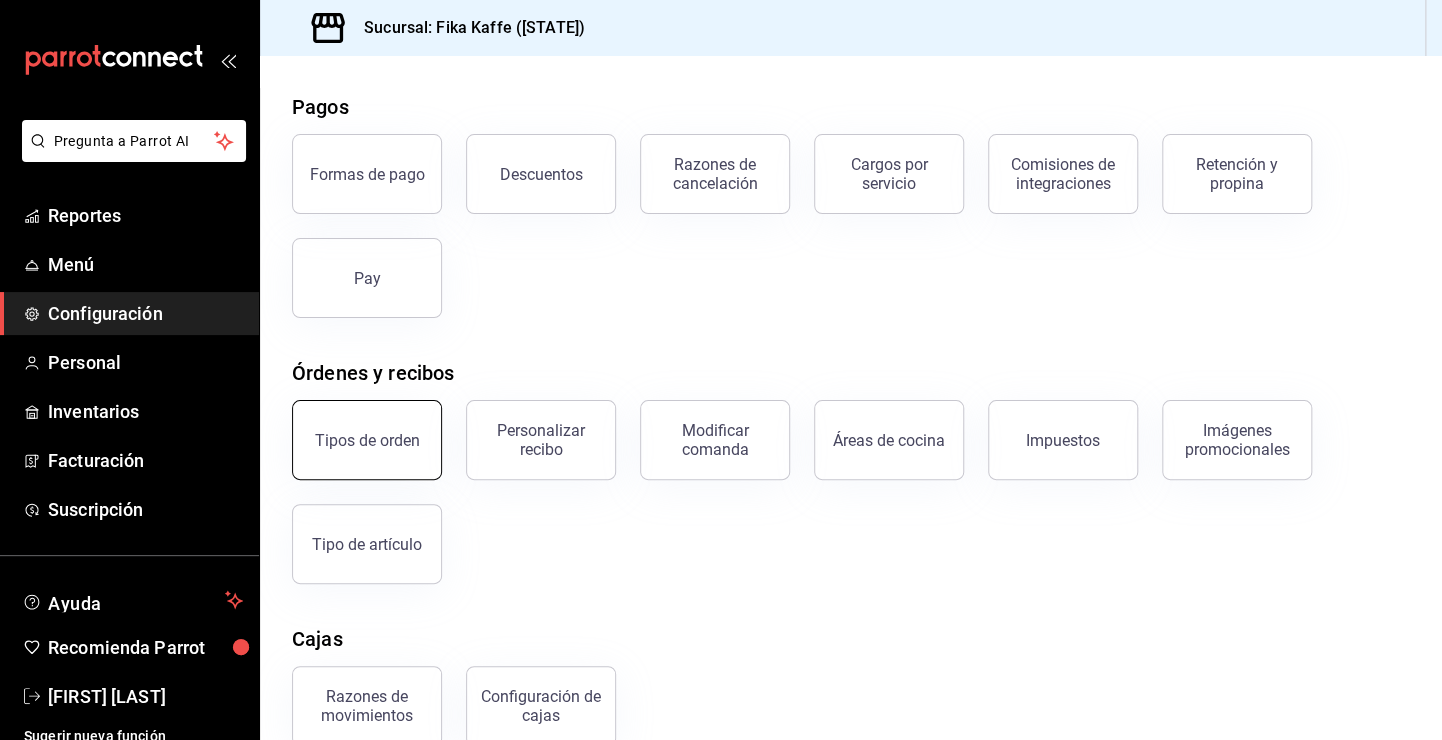 click on "Tipos de orden" at bounding box center [367, 440] 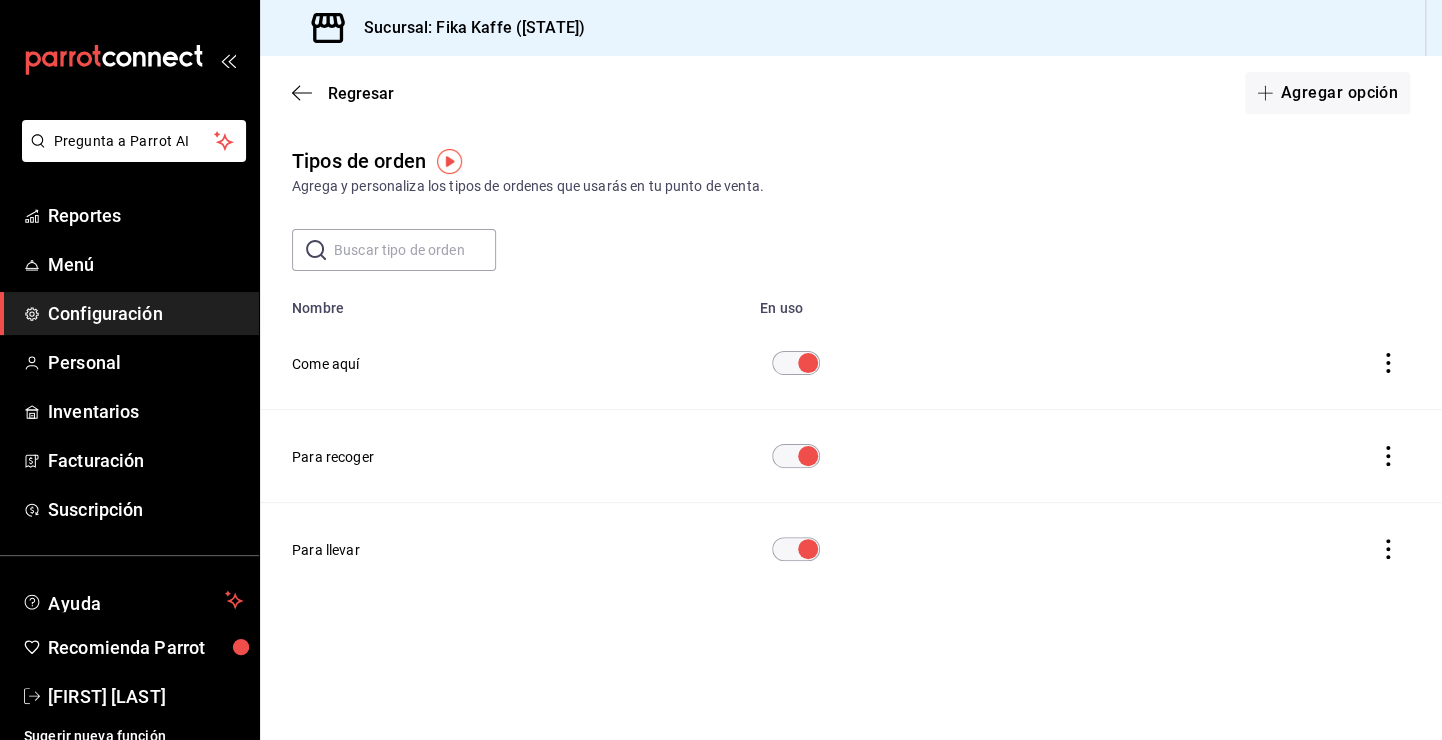 click at bounding box center (808, 456) 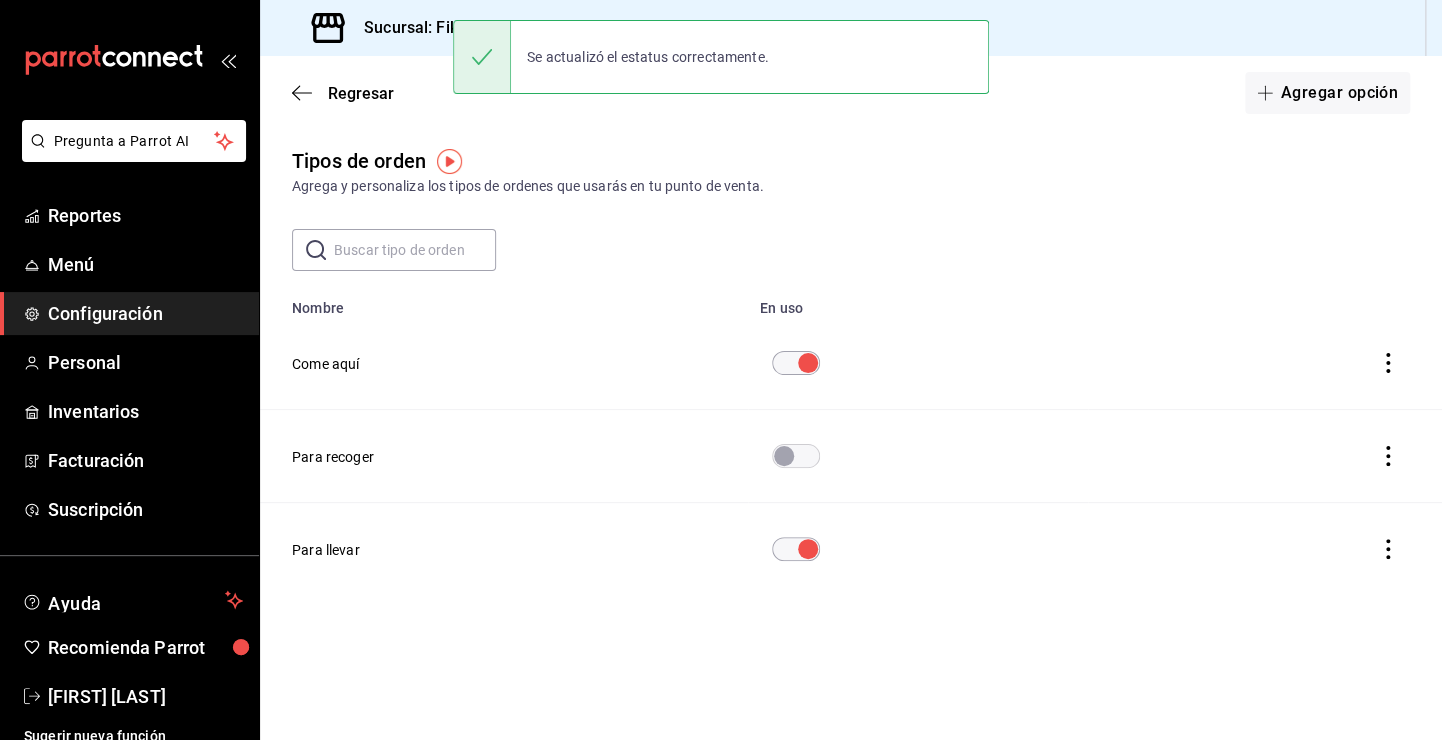 click at bounding box center [808, 549] 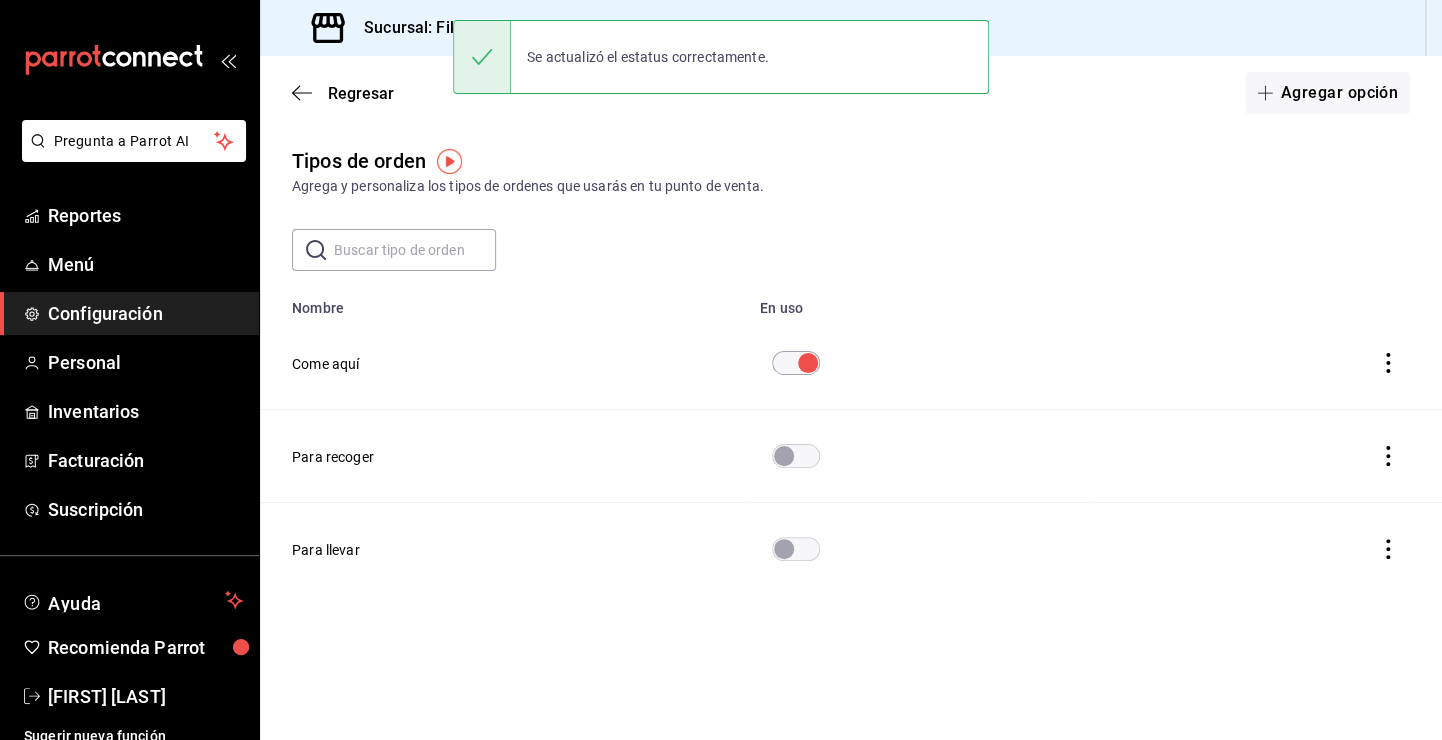 click on "Regresar Agregar opción" at bounding box center (851, 93) 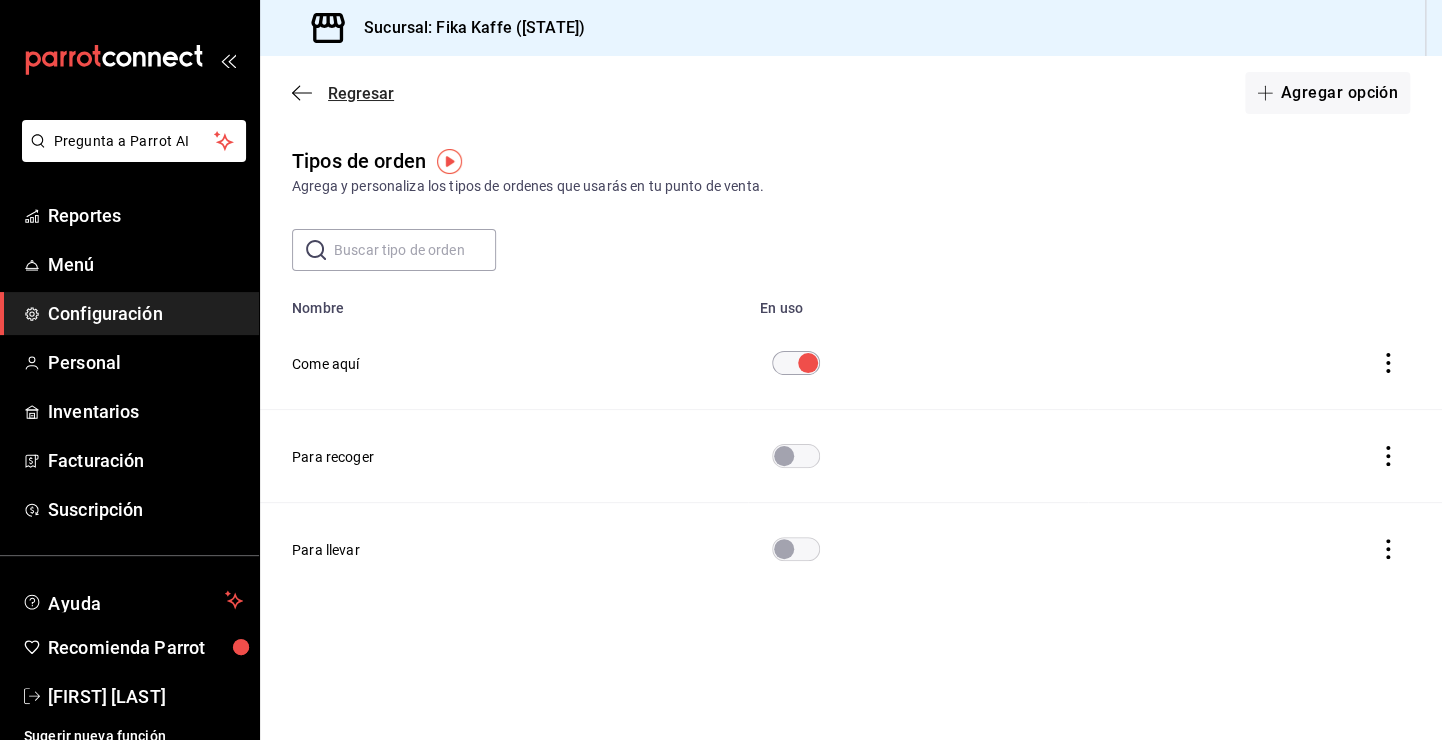 click on "Regresar" at bounding box center [361, 93] 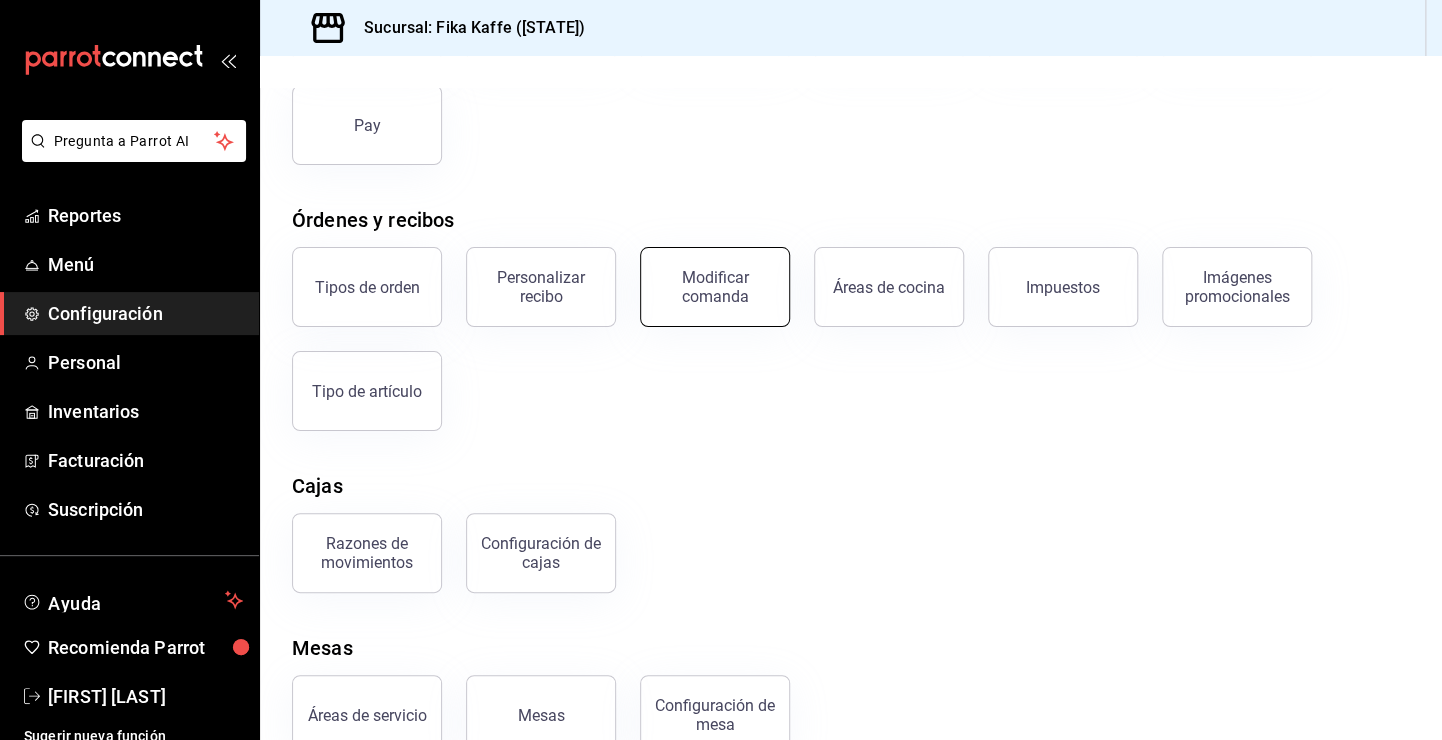 scroll, scrollTop: 274, scrollLeft: 0, axis: vertical 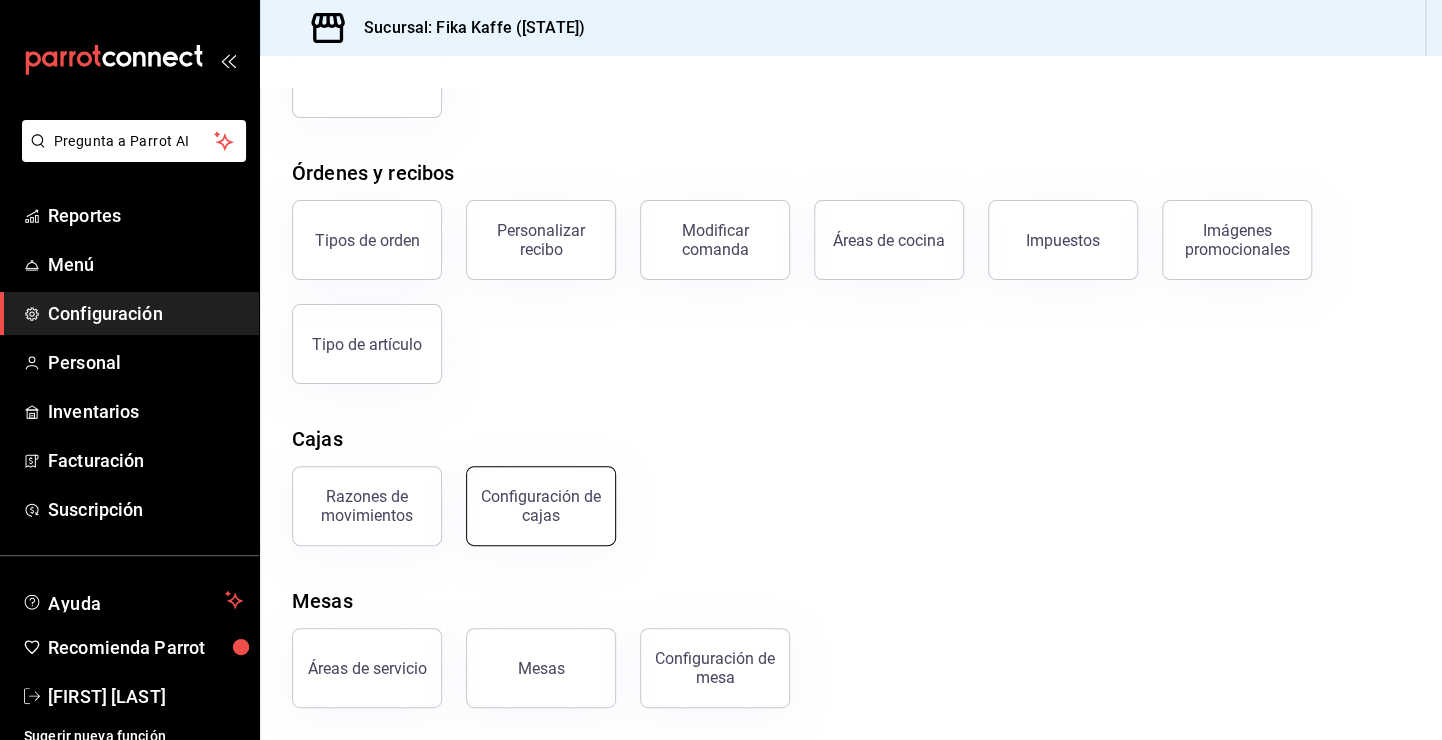 click on "Configuración de cajas" at bounding box center [541, 506] 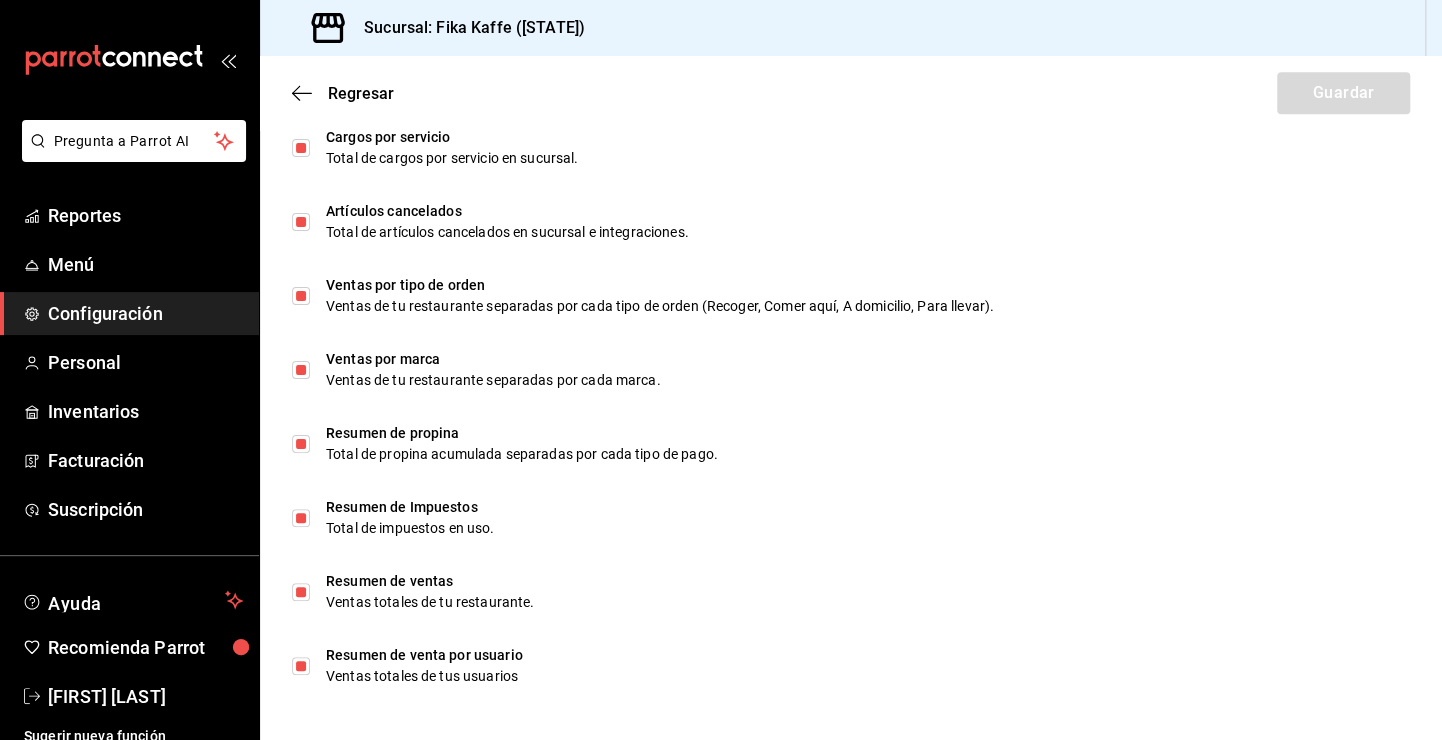scroll, scrollTop: 1235, scrollLeft: 0, axis: vertical 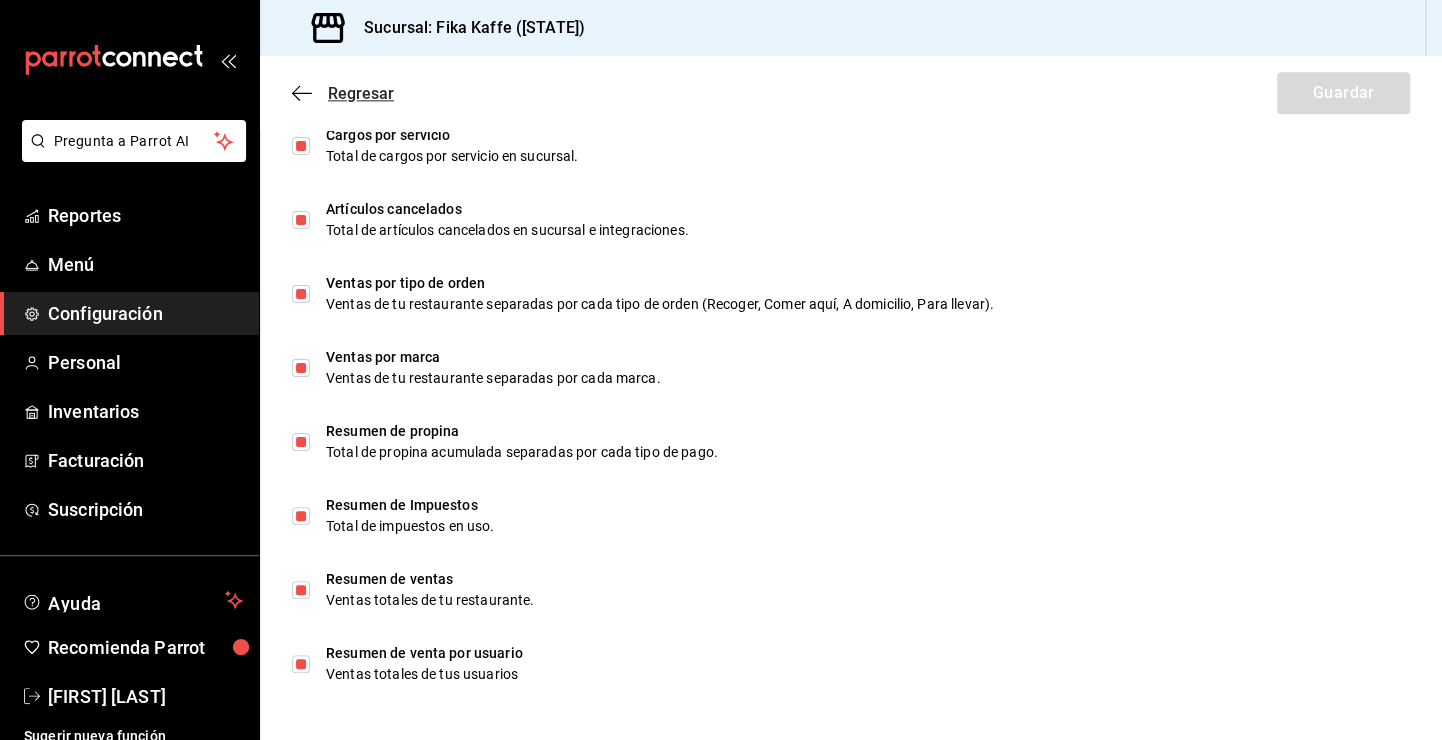 click 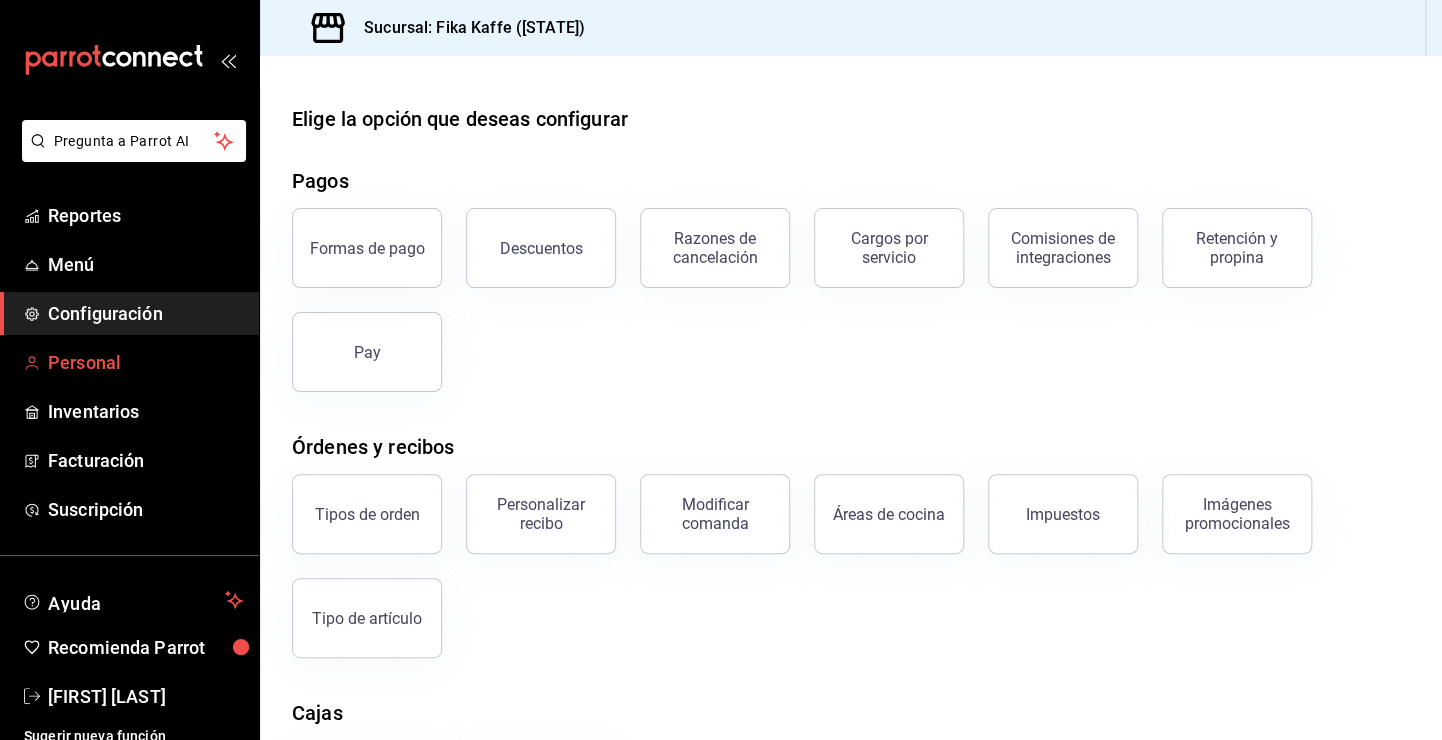 click on "Personal" at bounding box center [145, 362] 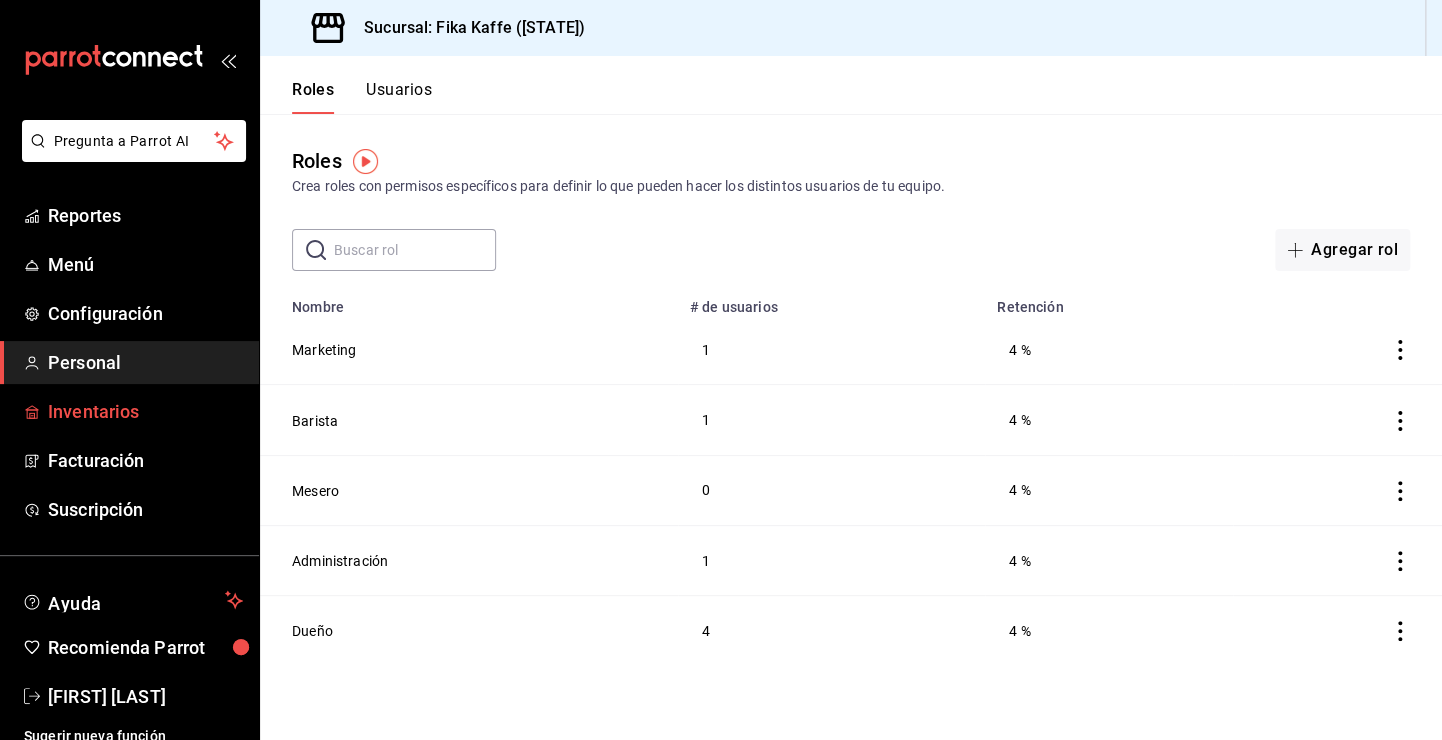 click on "Inventarios" at bounding box center [145, 411] 